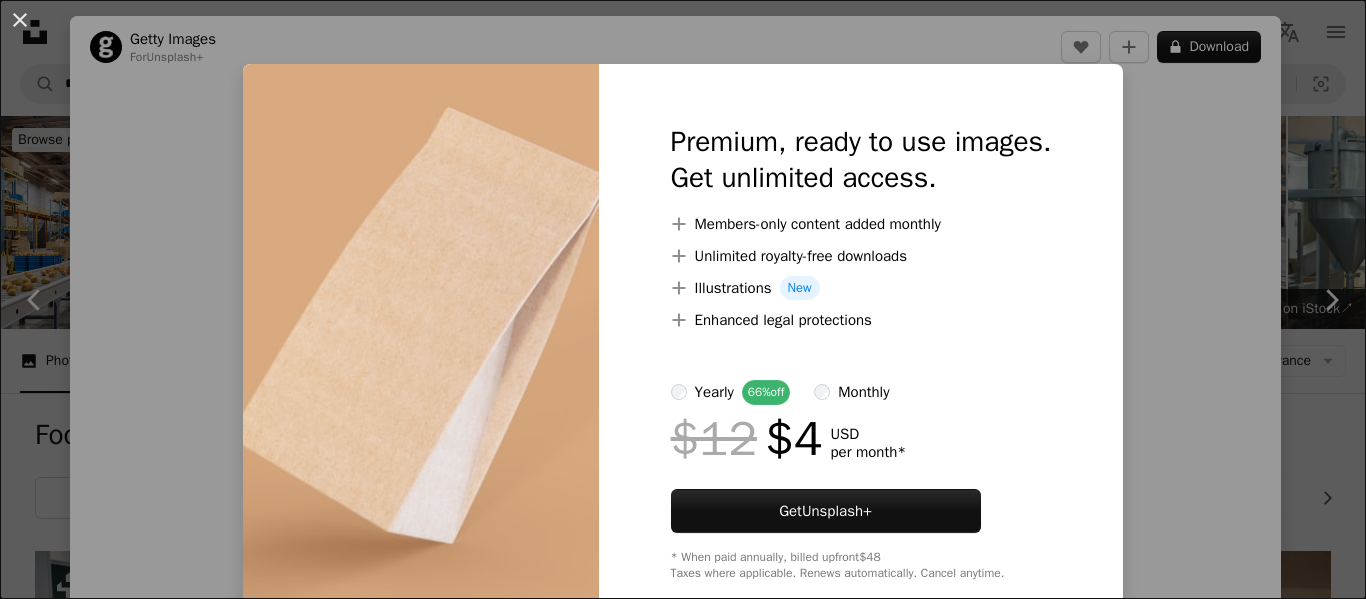 scroll, scrollTop: 464, scrollLeft: 0, axis: vertical 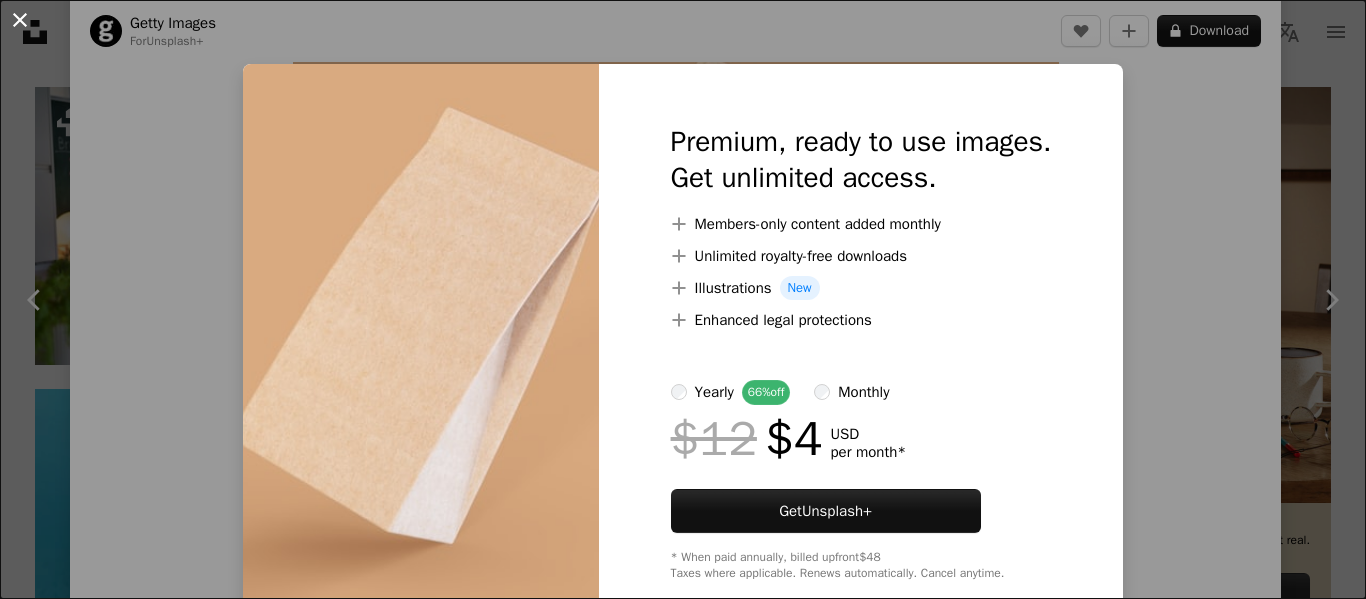 click on "An X shape" at bounding box center [20, 20] 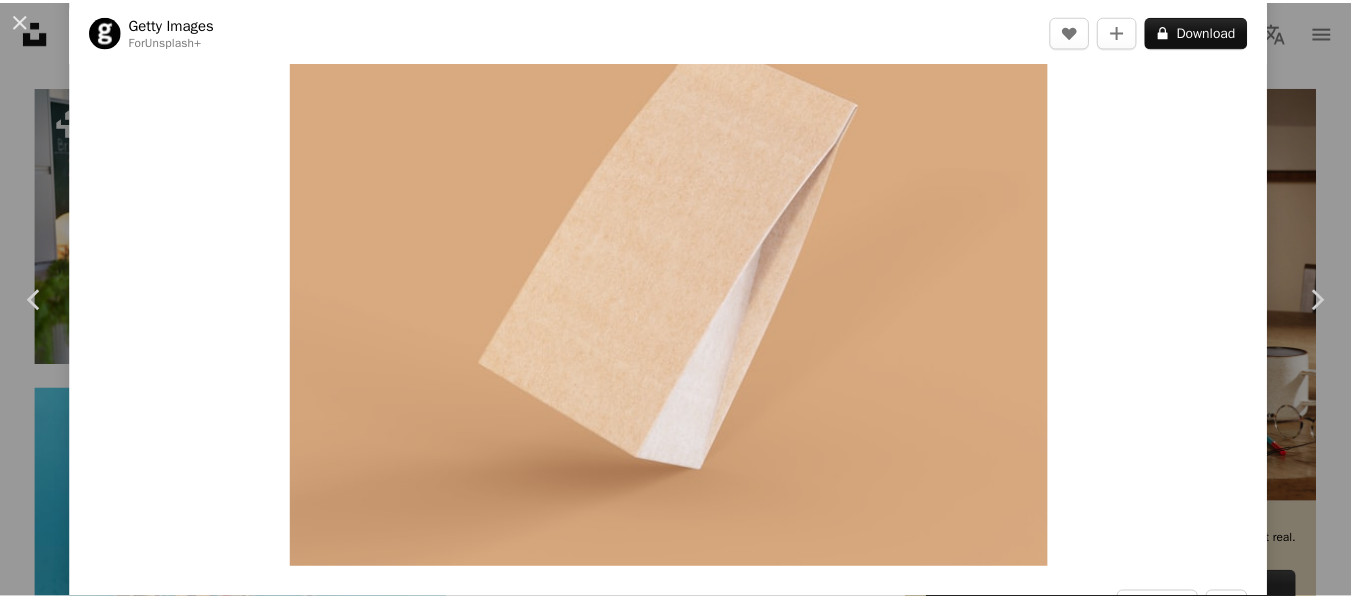 scroll, scrollTop: 0, scrollLeft: 0, axis: both 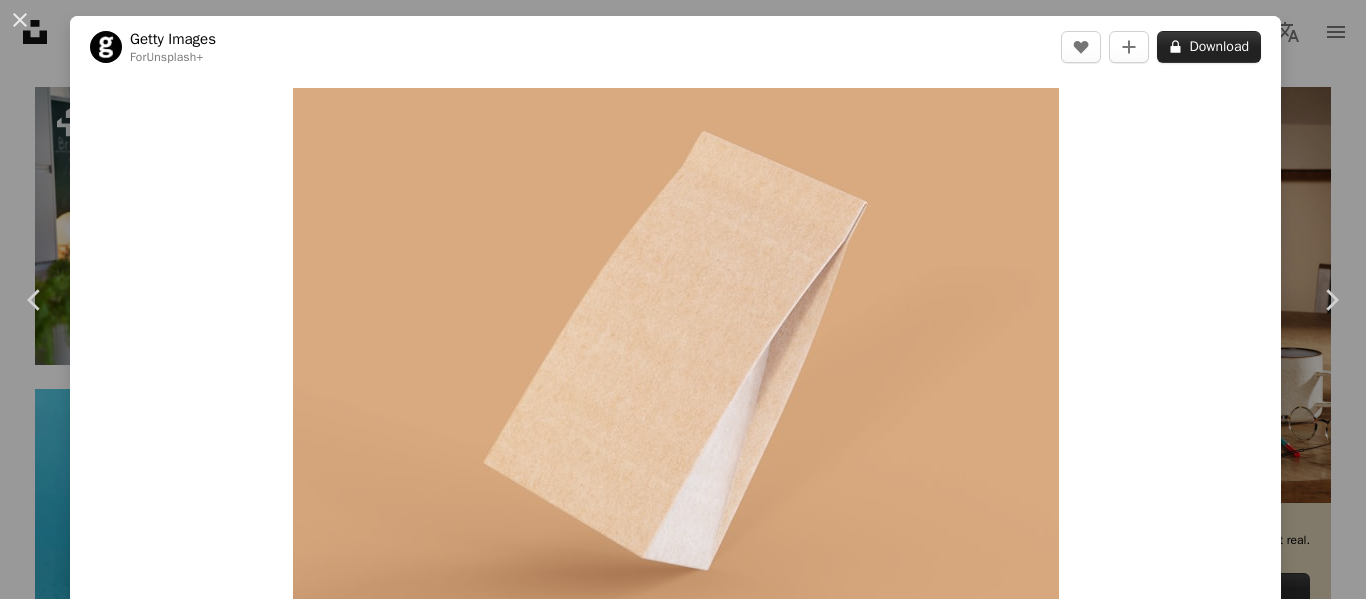 click on "A lock Download" at bounding box center [1209, 47] 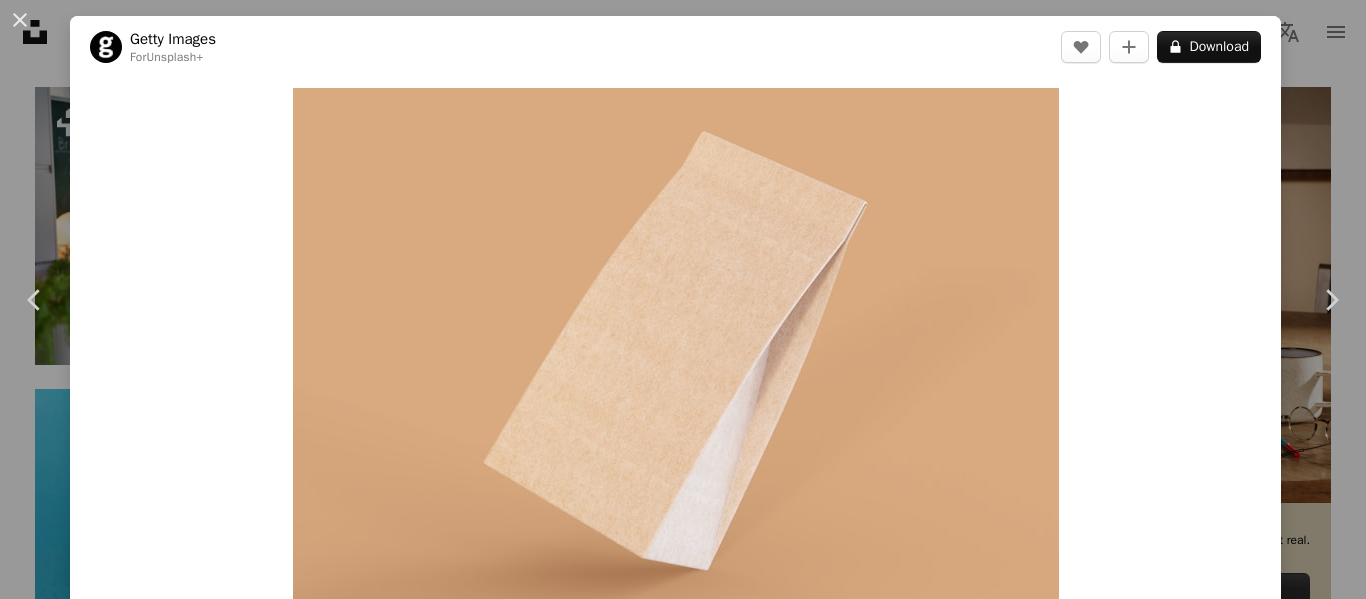 click on "An X shape Premium, ready to use images. Get unlimited access. A plus sign Members-only content added monthly A plus sign Unlimited royalty-free downloads A plus sign Illustrations  New A plus sign Enhanced legal protections yearly 66%  off monthly $12   $4 USD per month * Get  Unsplash+ * When paid annually, billed upfront  $48 Taxes where applicable. Renews automatically. Cancel anytime." at bounding box center (683, 299) 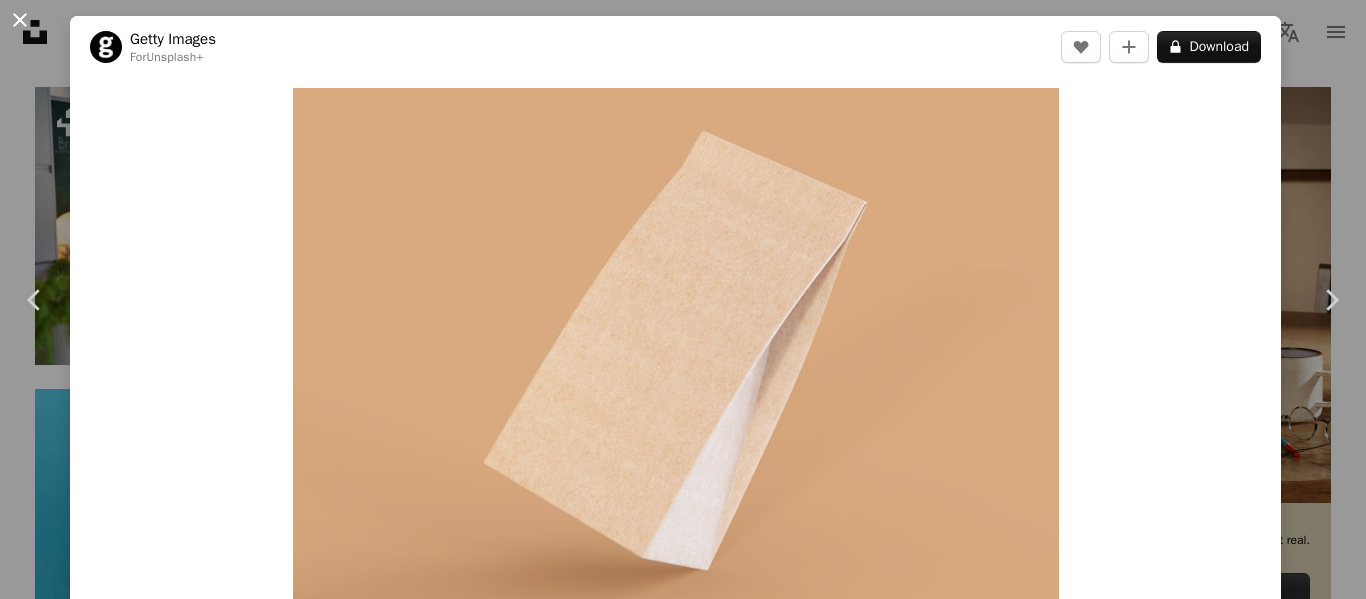 click on "An X shape" at bounding box center [20, 20] 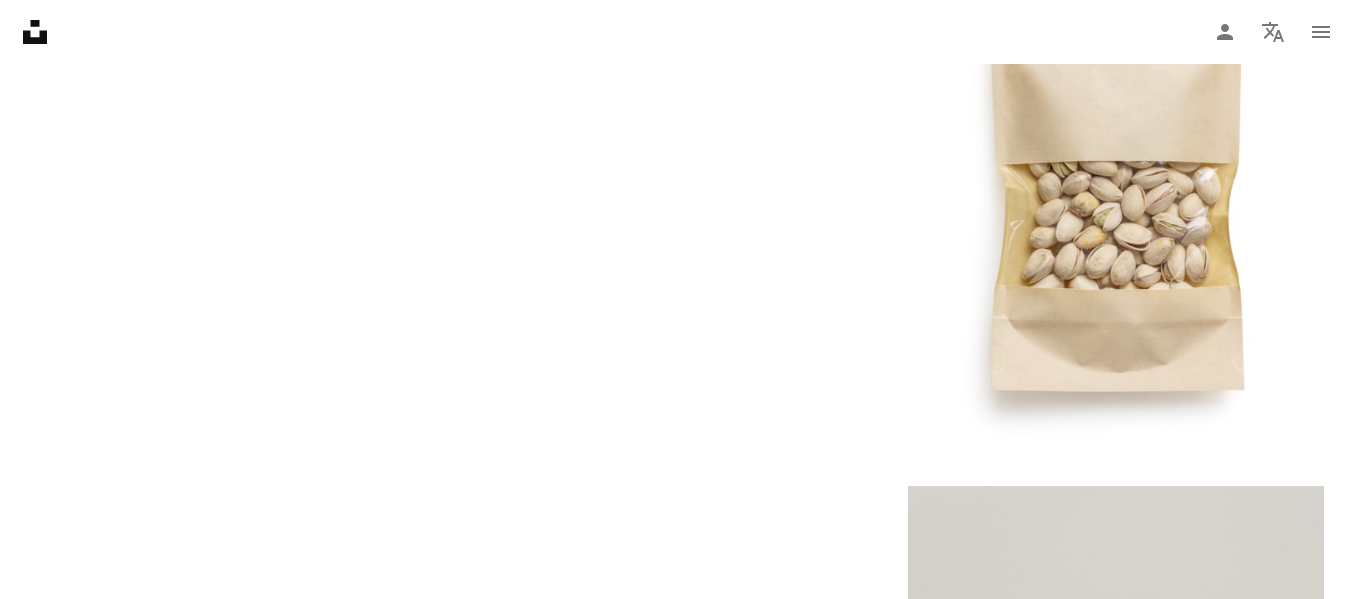scroll, scrollTop: 2803, scrollLeft: 0, axis: vertical 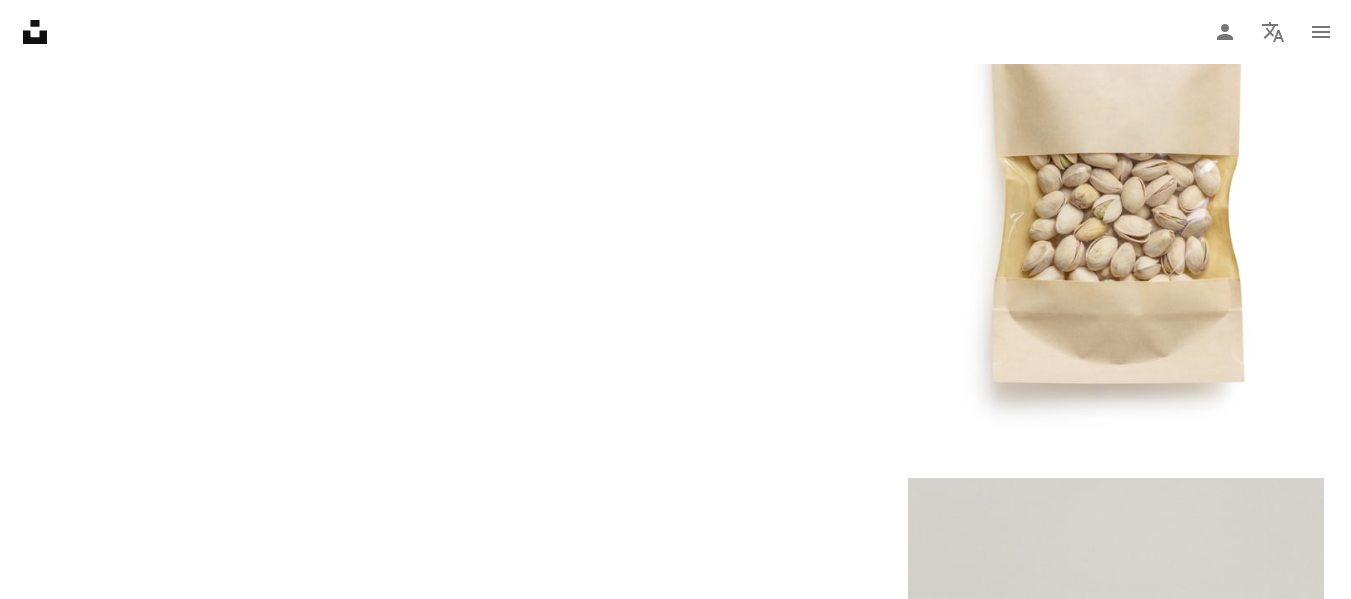 click on "Load more" at bounding box center [676, 1183] 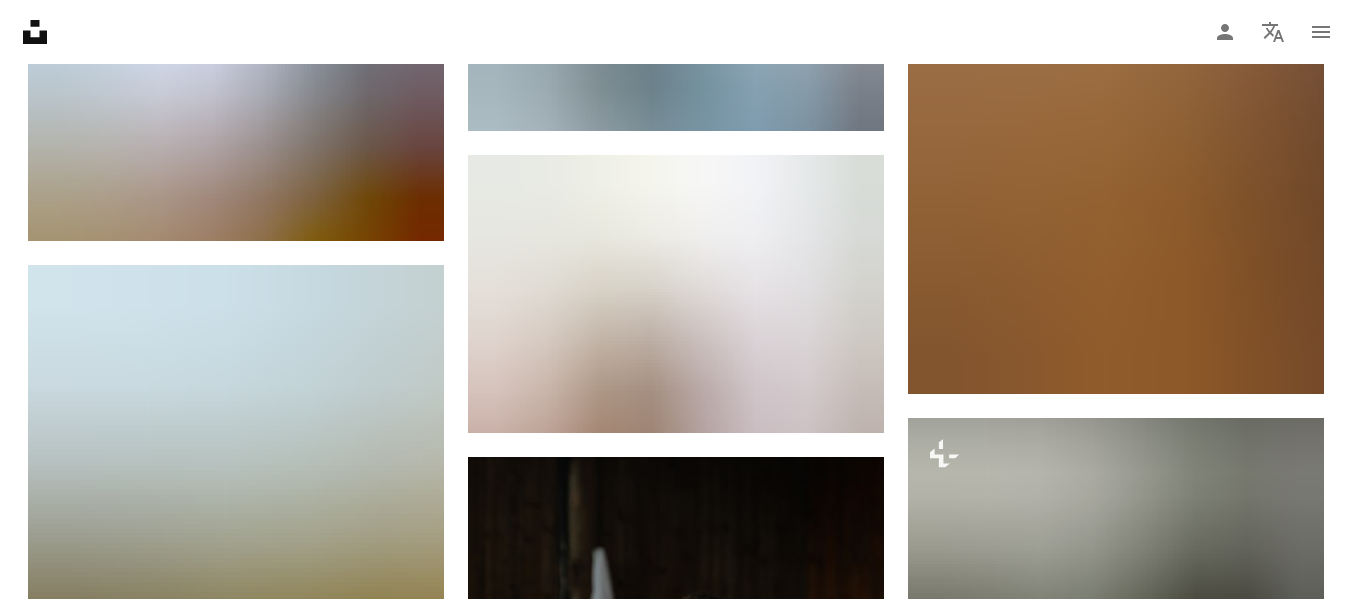 scroll, scrollTop: 11463, scrollLeft: 0, axis: vertical 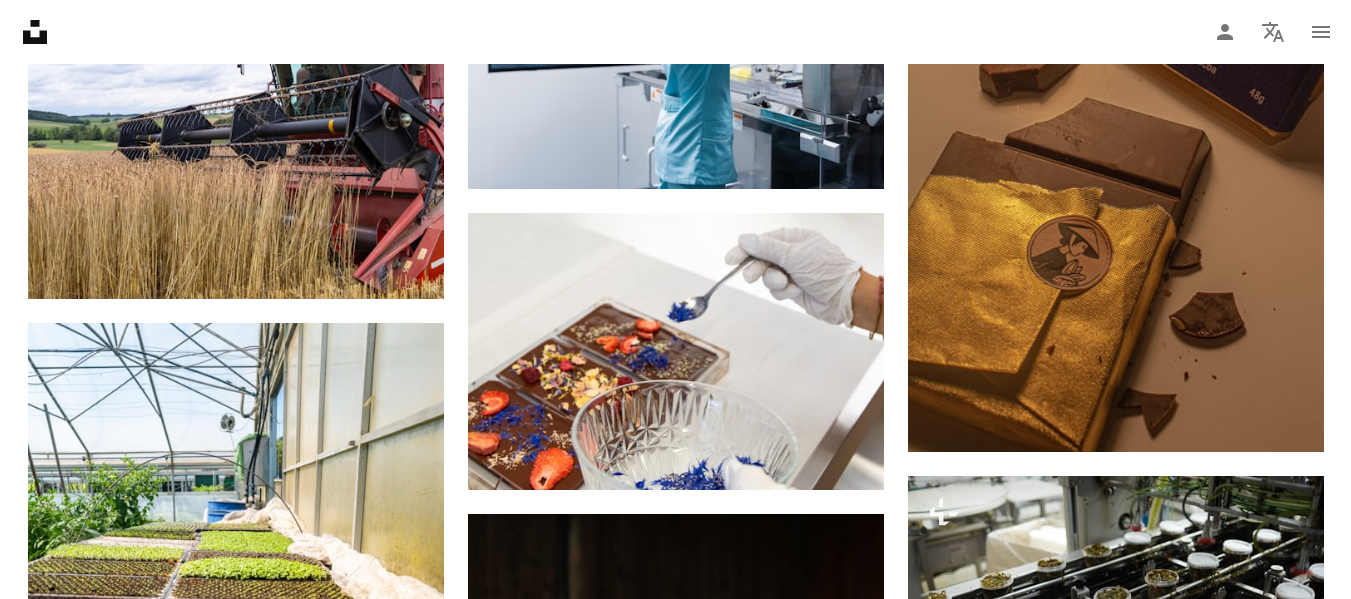 click at bounding box center (236, 1127) 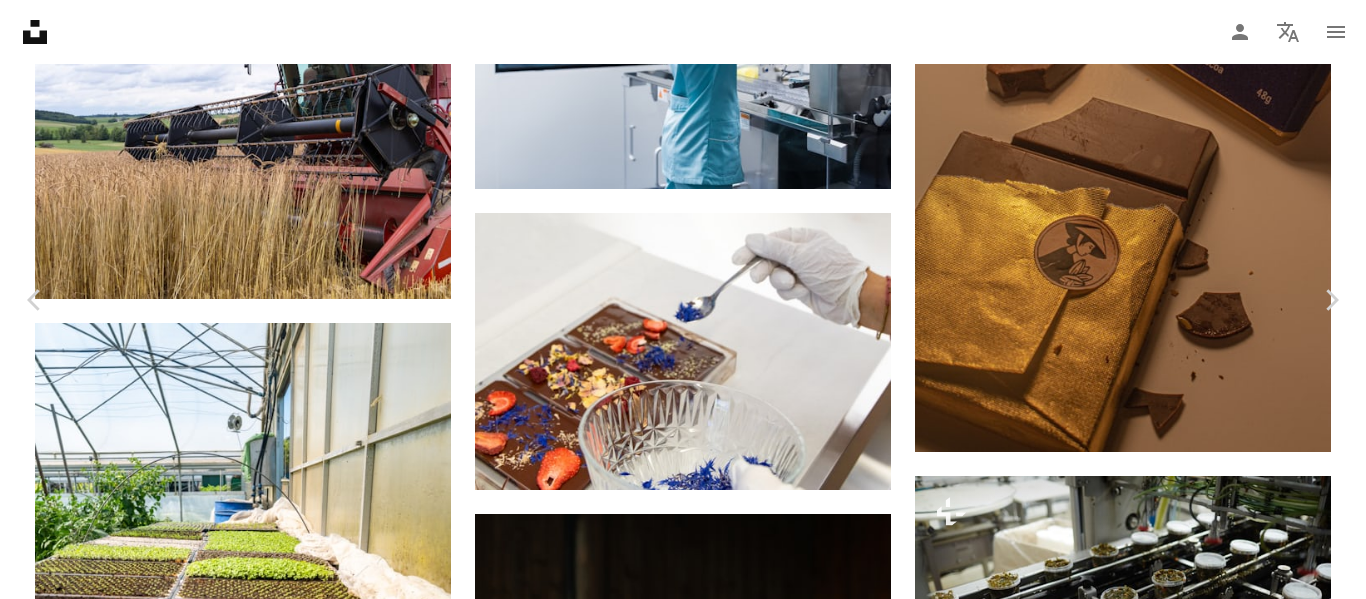 click on "An X shape" at bounding box center (20, 20) 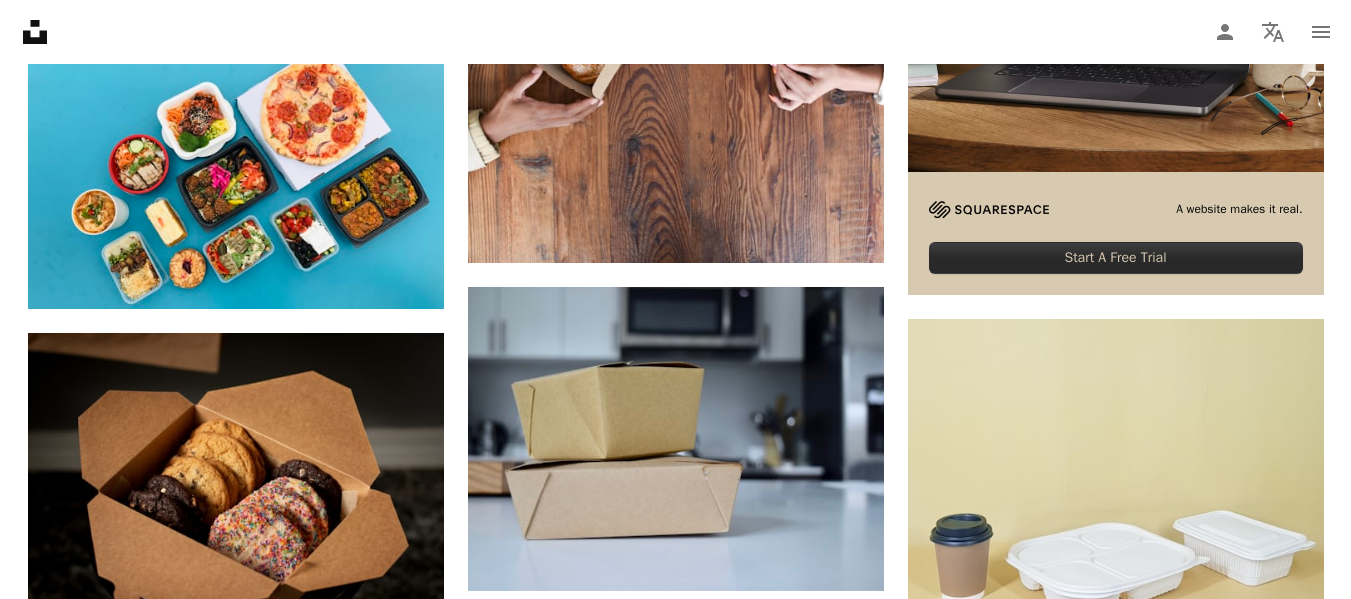 scroll, scrollTop: 0, scrollLeft: 0, axis: both 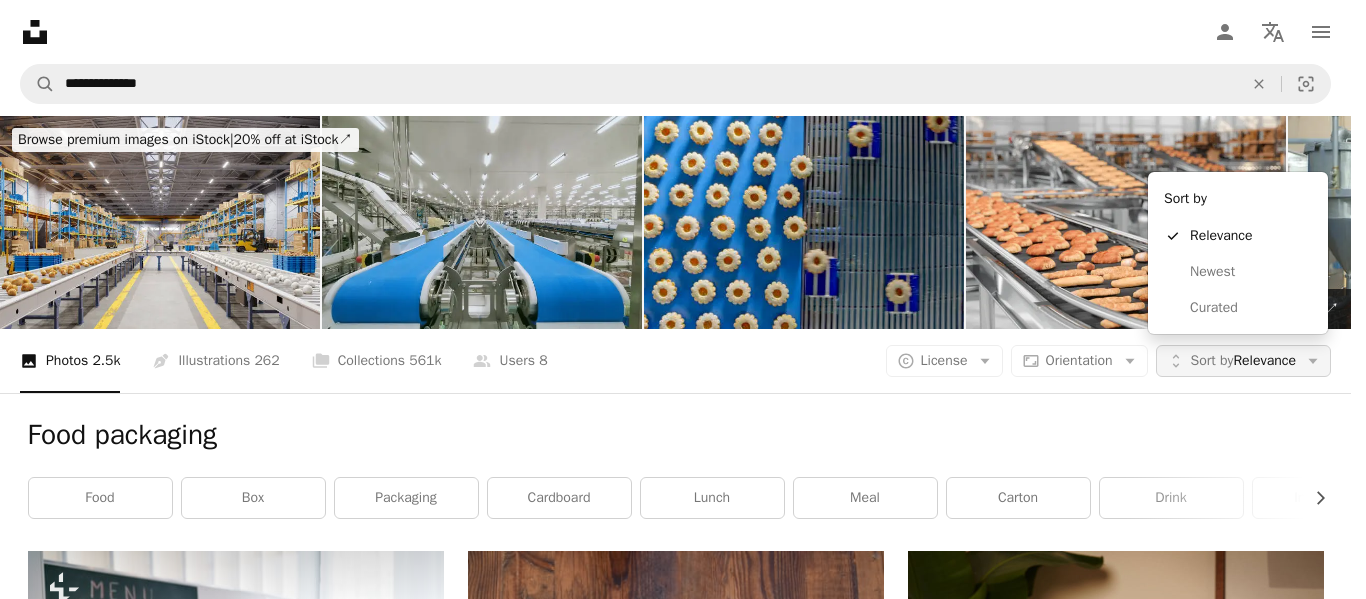 click on "Unfold Sort by  Relevance Arrow down" at bounding box center (1243, 361) 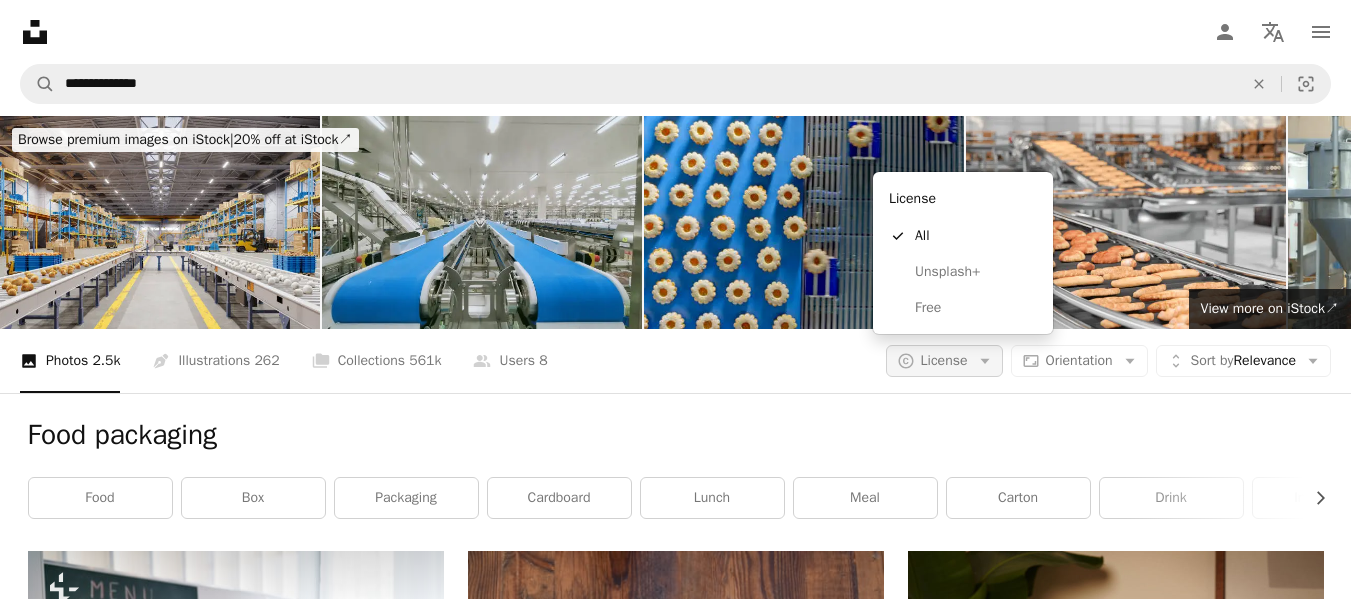 click on "Arrow down" at bounding box center (985, 361) 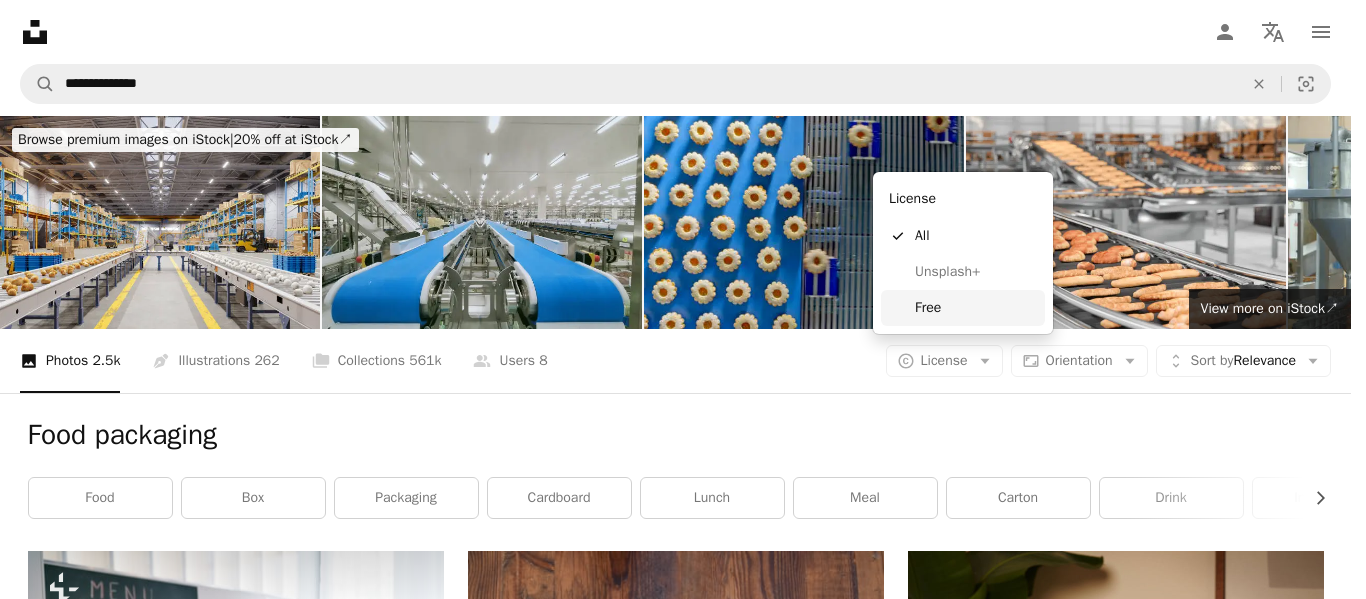 click on "Free" at bounding box center [976, 308] 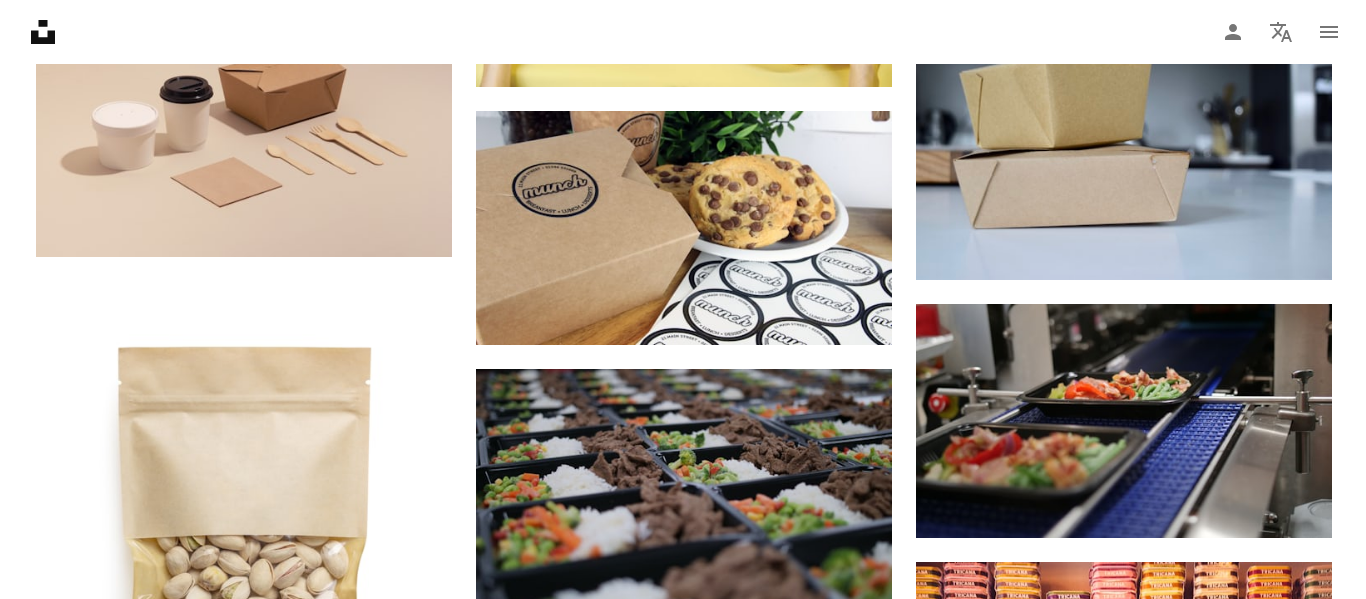 scroll, scrollTop: 1412, scrollLeft: 0, axis: vertical 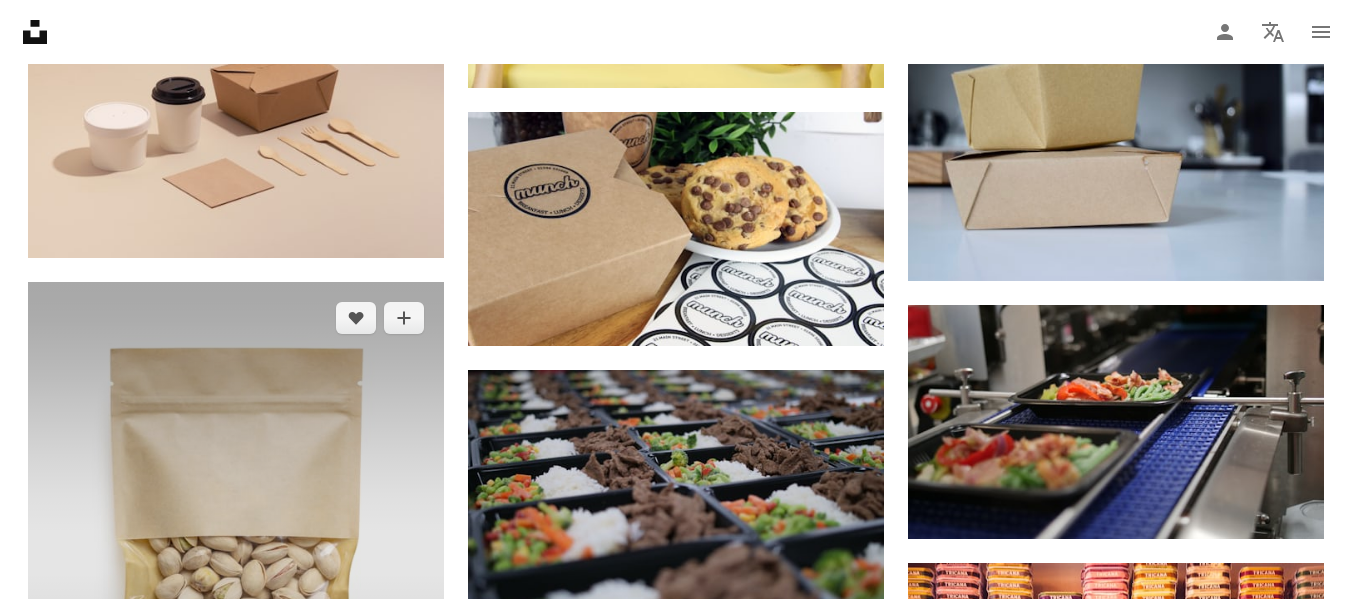 click at bounding box center (236, 559) 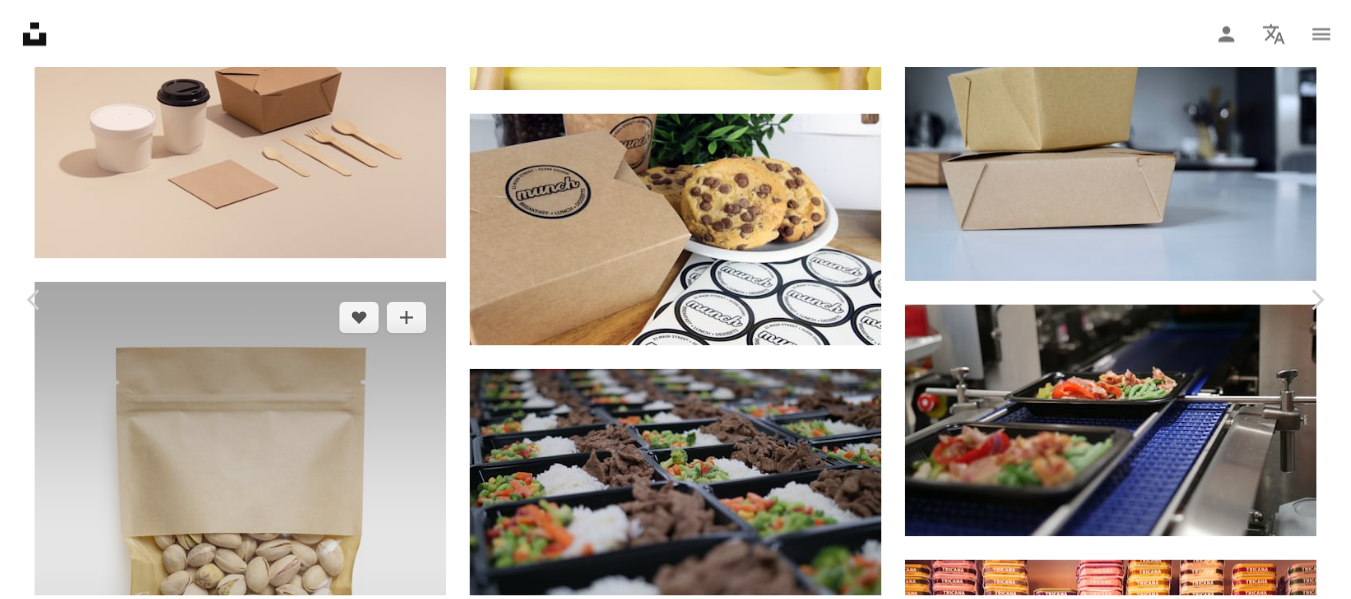 scroll, scrollTop: 2520, scrollLeft: 0, axis: vertical 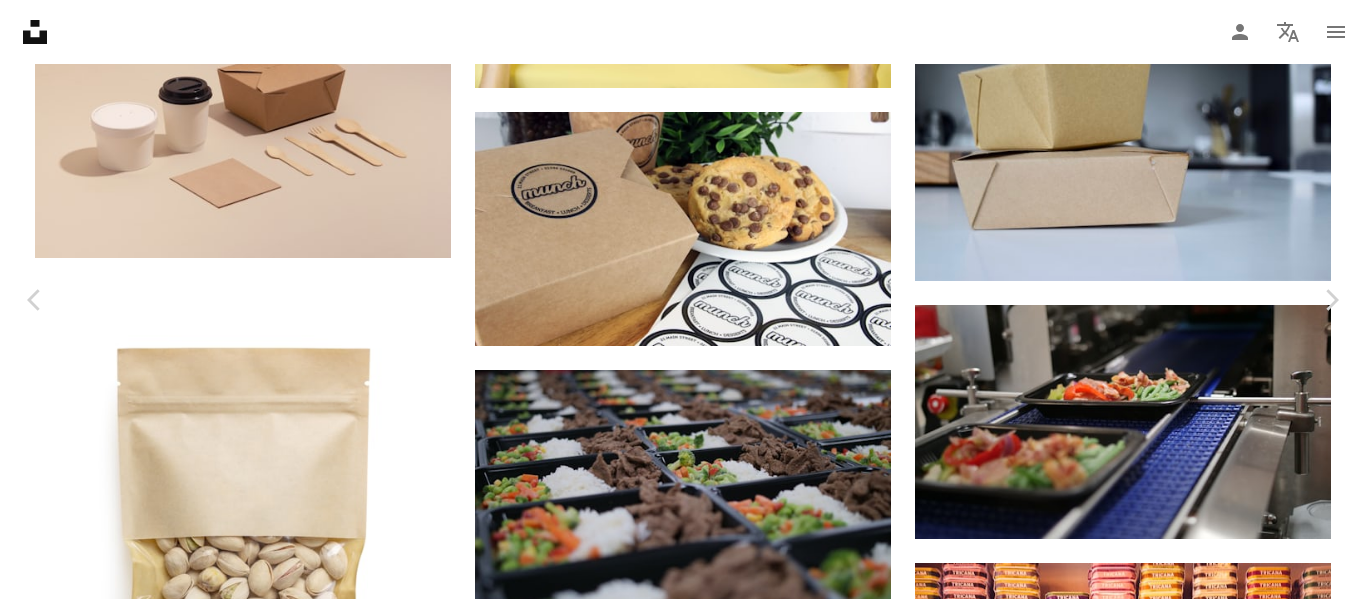 click on "An X shape" at bounding box center [20, 20] 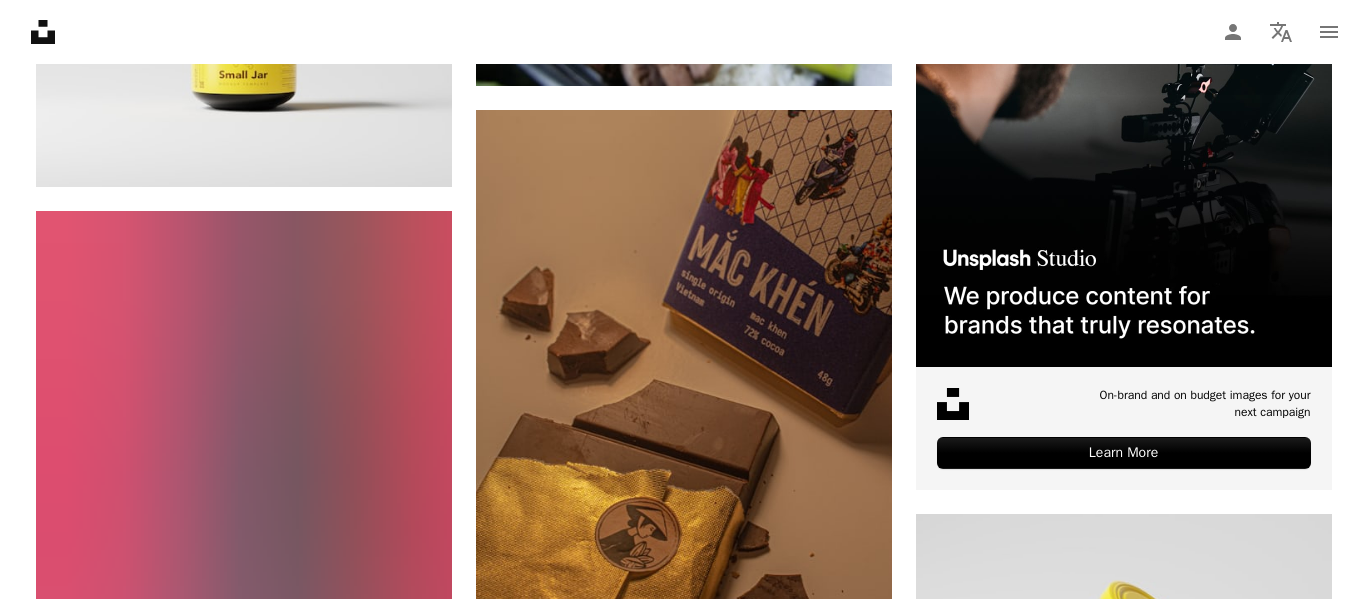 scroll, scrollTop: 7444, scrollLeft: 0, axis: vertical 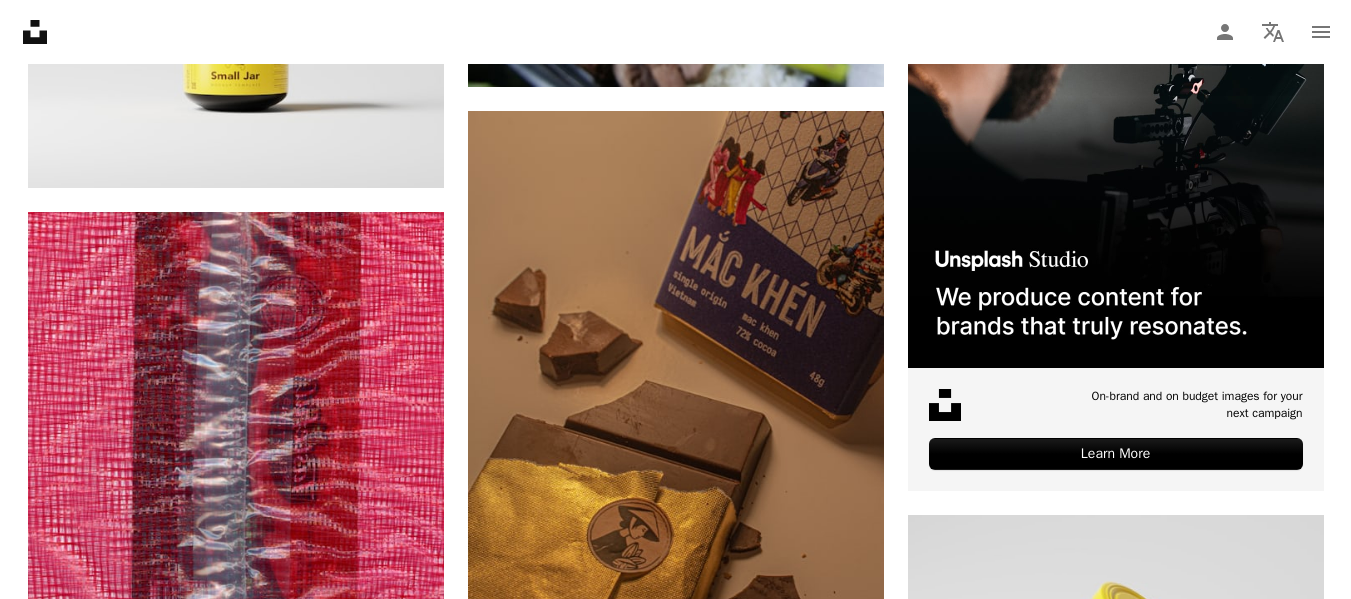 click at bounding box center [236, 1123] 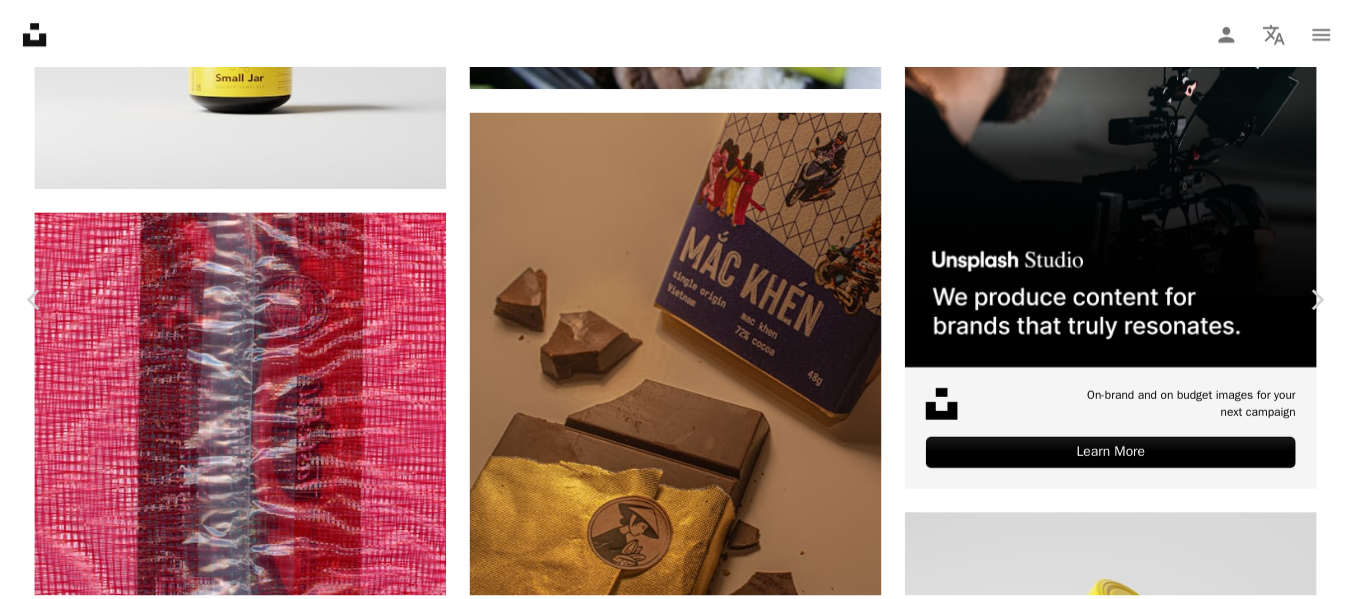 scroll, scrollTop: 0, scrollLeft: 0, axis: both 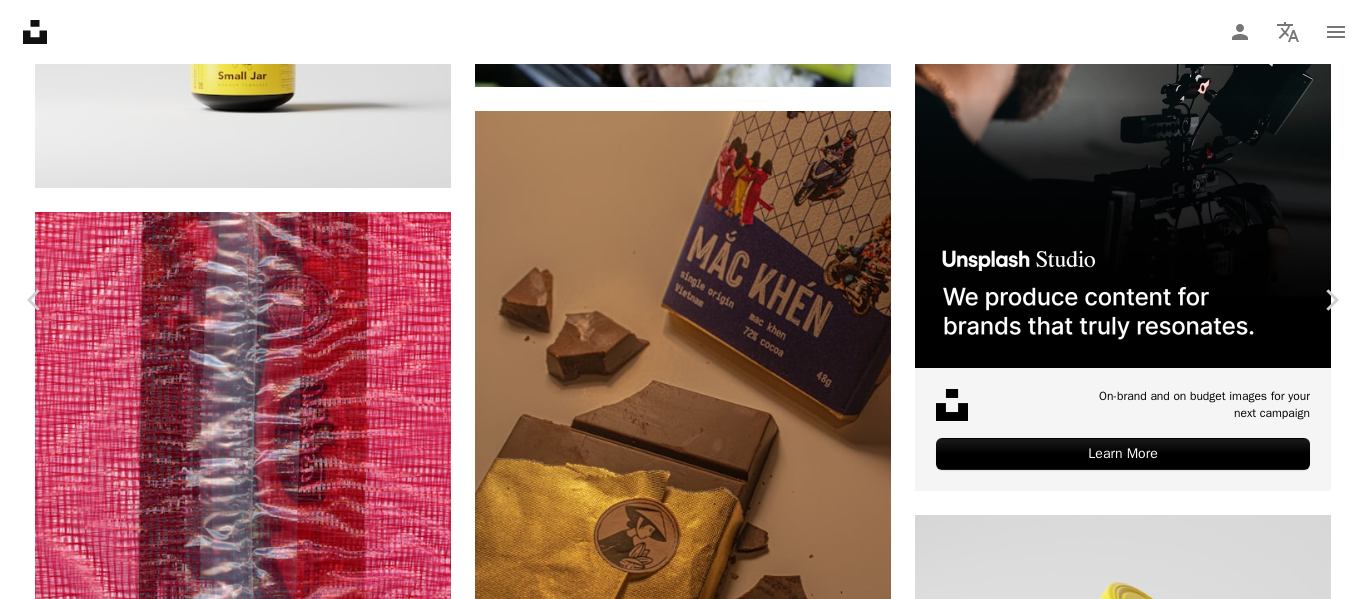 click on "Download free" at bounding box center [1171, 6506] 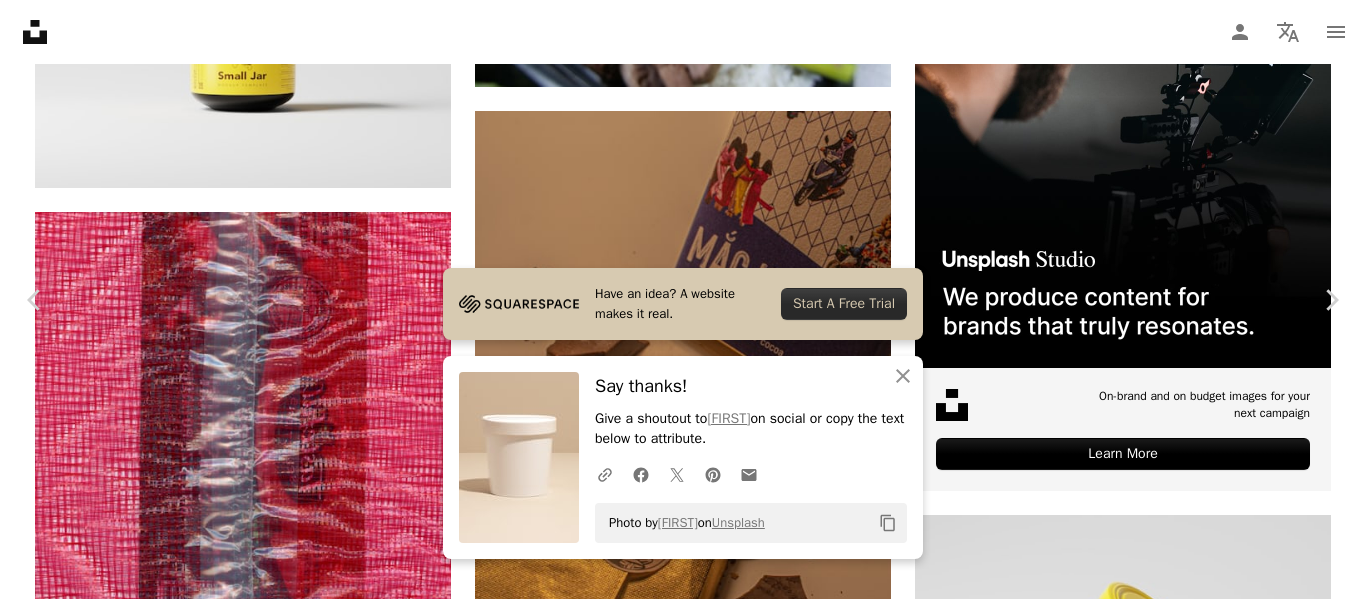 click on "[NAME] Available for hire A checkmark inside of a circle A heart A plus sign Download free Chevron down" at bounding box center (675, 6506) 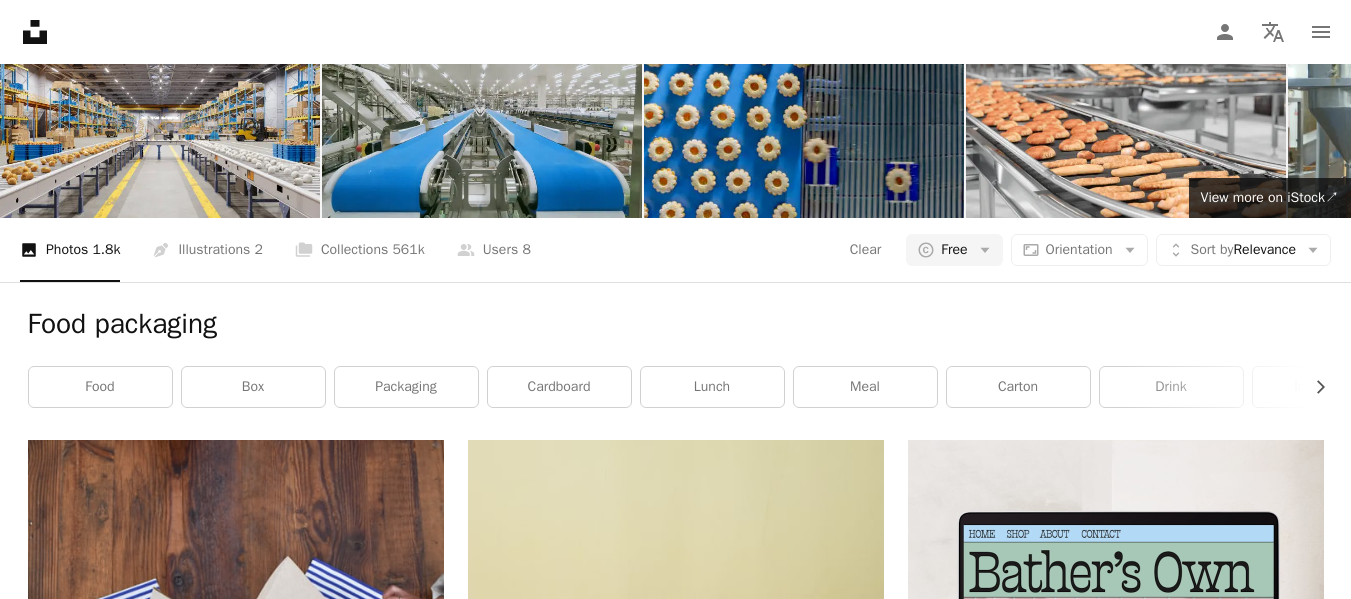 scroll, scrollTop: 110, scrollLeft: 0, axis: vertical 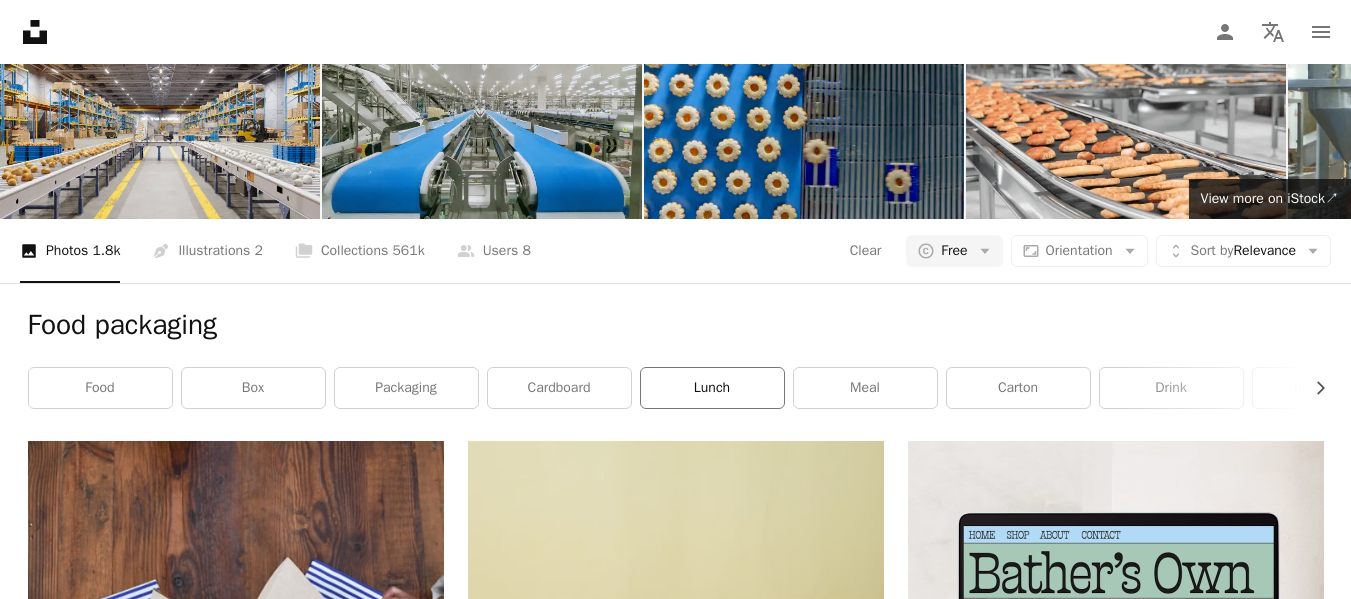 click on "lunch" at bounding box center (712, 388) 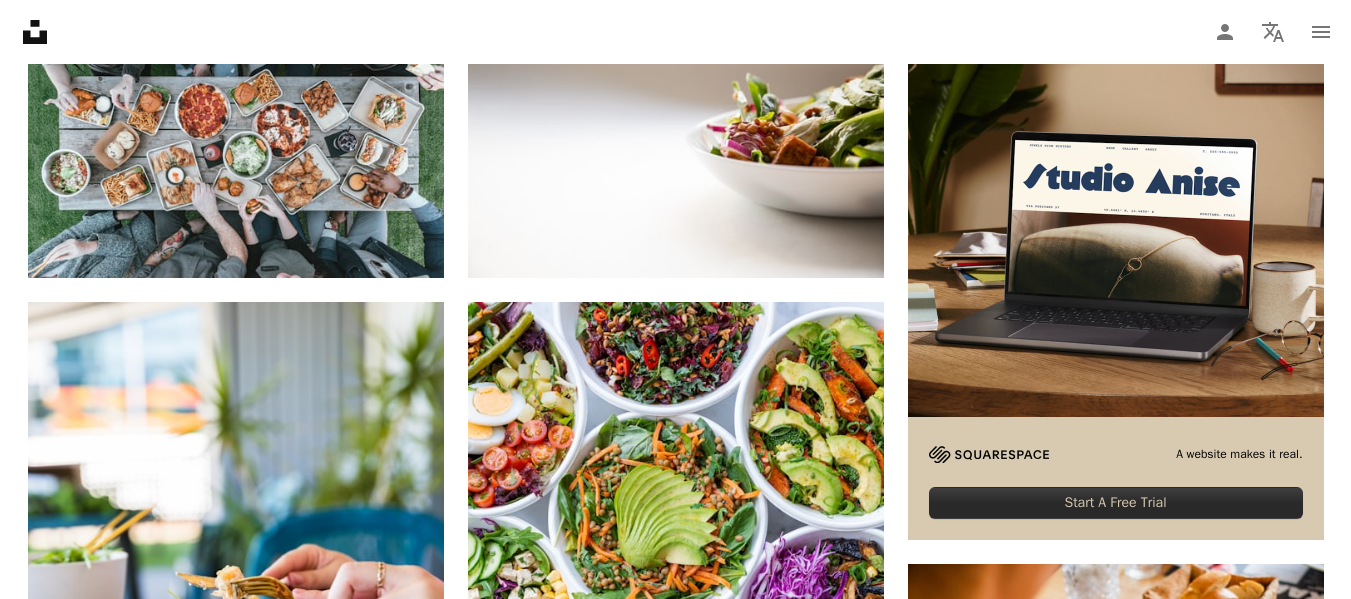 scroll, scrollTop: 774, scrollLeft: 0, axis: vertical 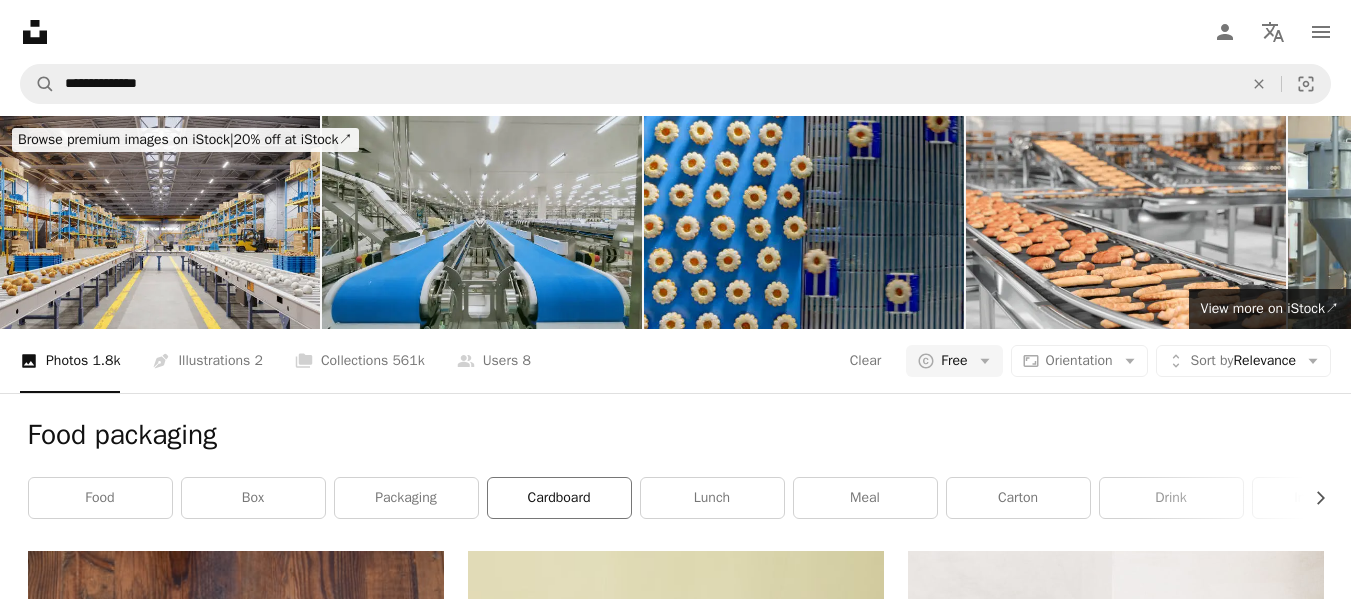 click on "cardboard" at bounding box center (559, 498) 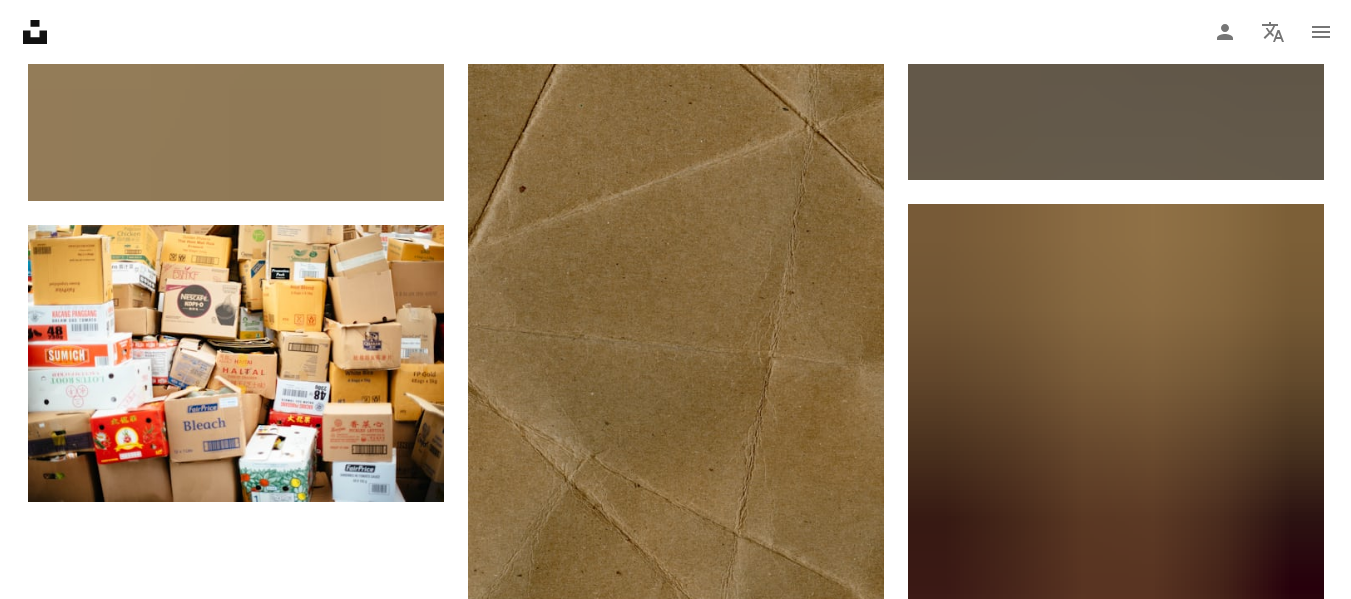 scroll, scrollTop: 3368, scrollLeft: 0, axis: vertical 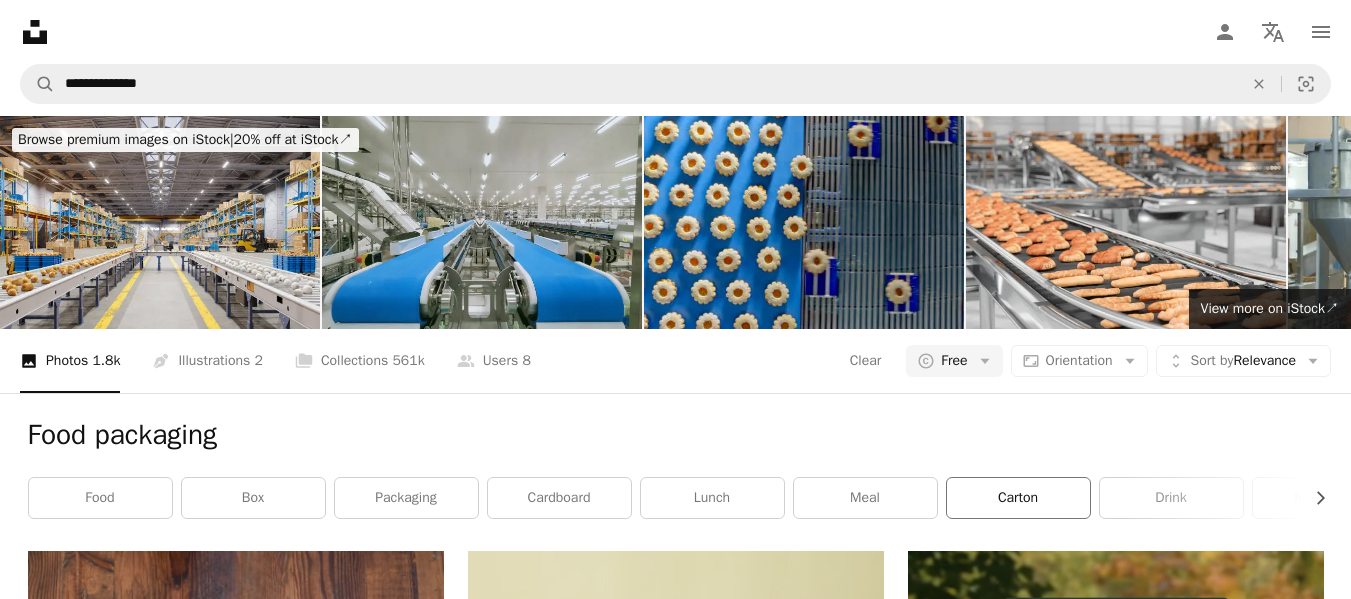 click on "carton" at bounding box center (1018, 498) 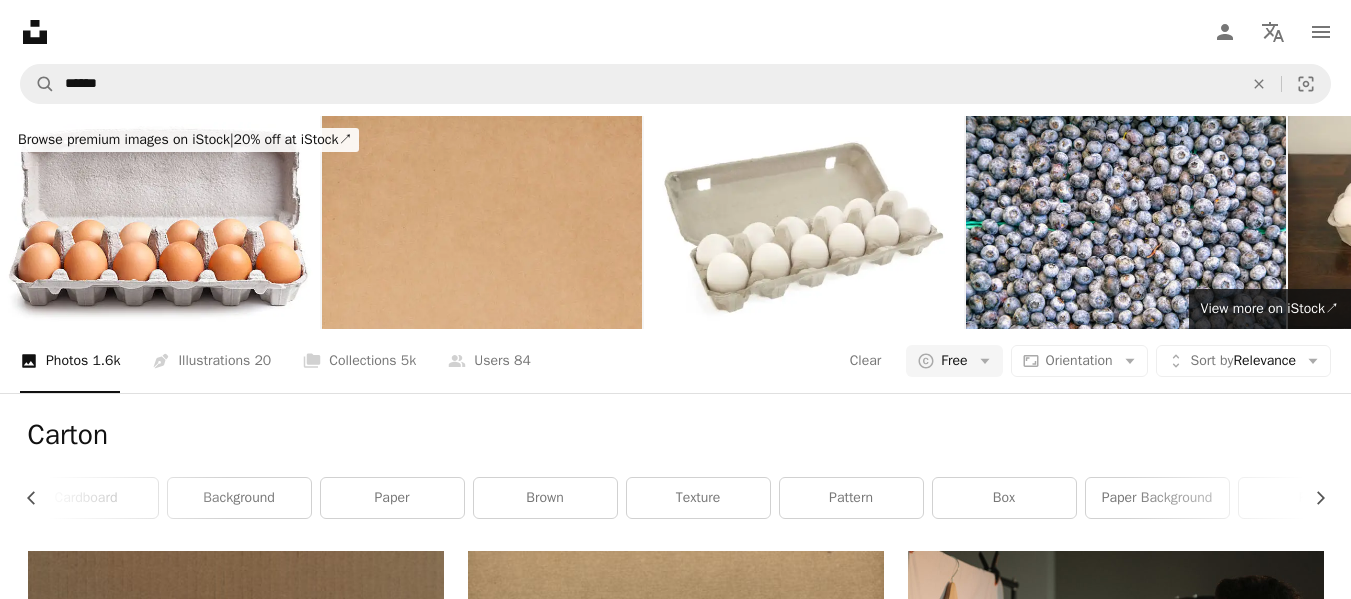 scroll, scrollTop: 0, scrollLeft: 0, axis: both 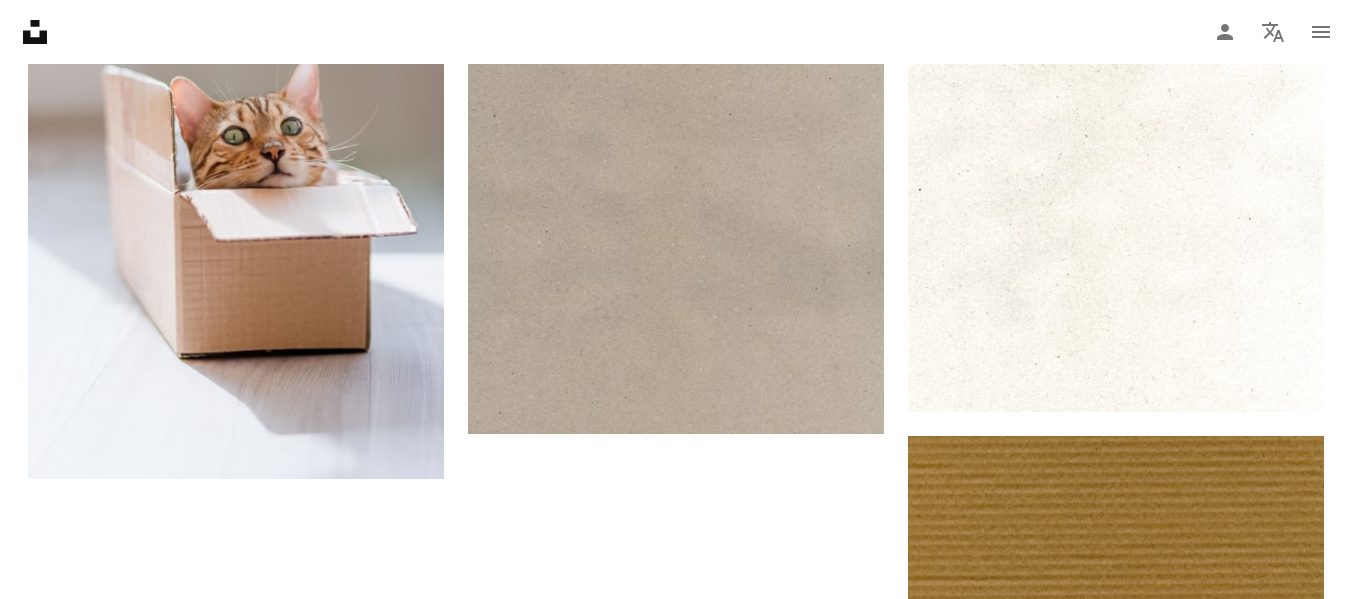 click on "Load more" at bounding box center (676, 1144) 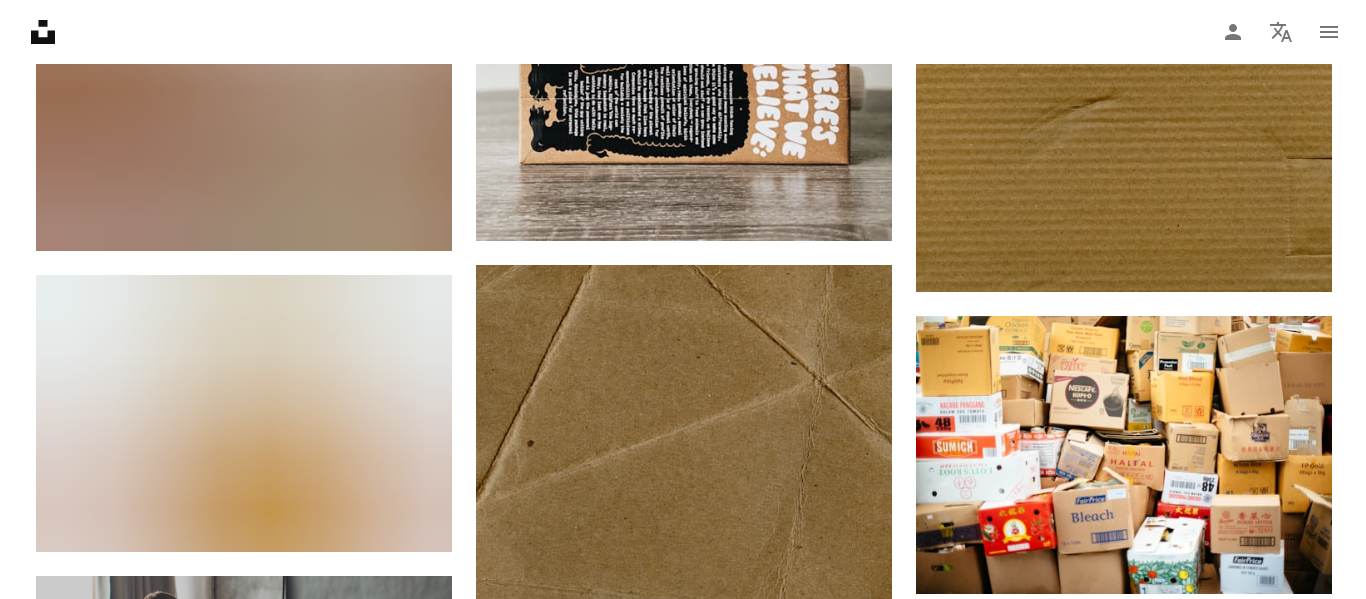 scroll, scrollTop: 4220, scrollLeft: 0, axis: vertical 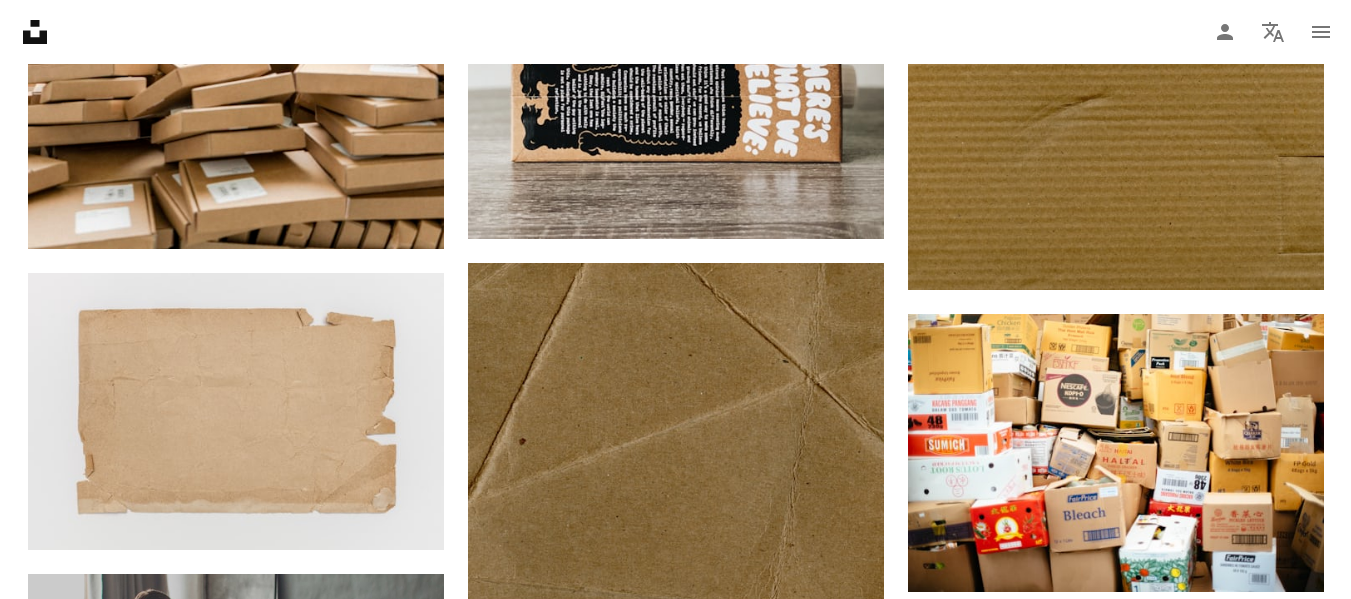 click at bounding box center (1116, 1102) 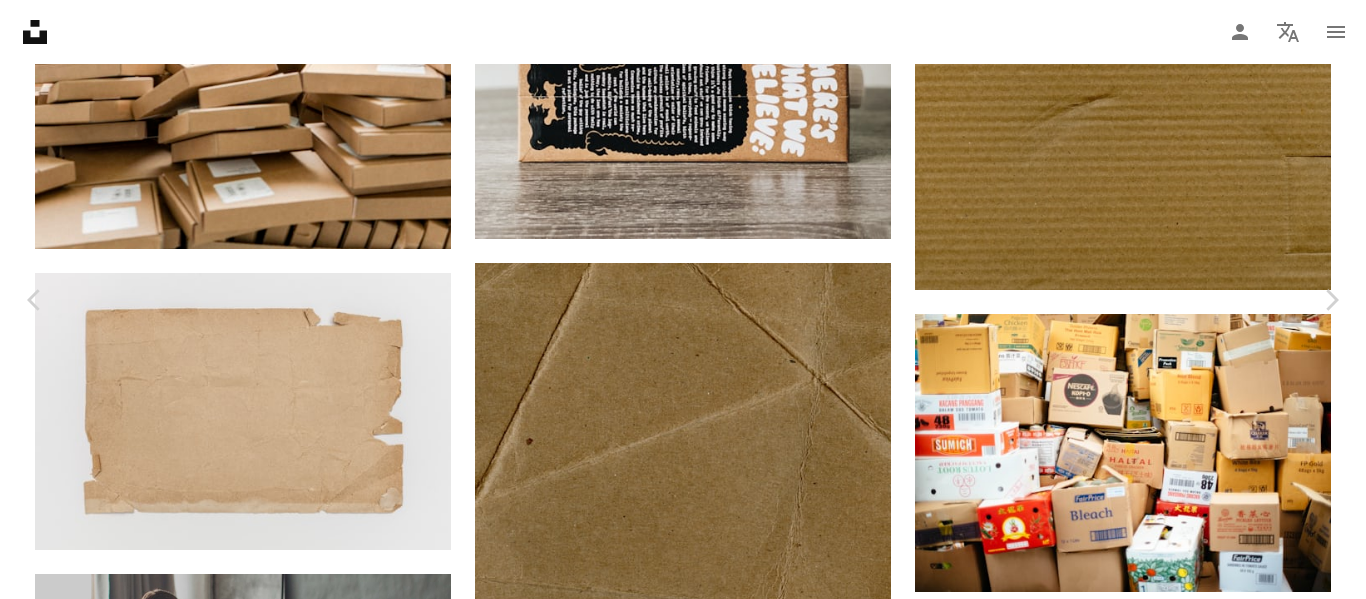 scroll, scrollTop: 1464, scrollLeft: 0, axis: vertical 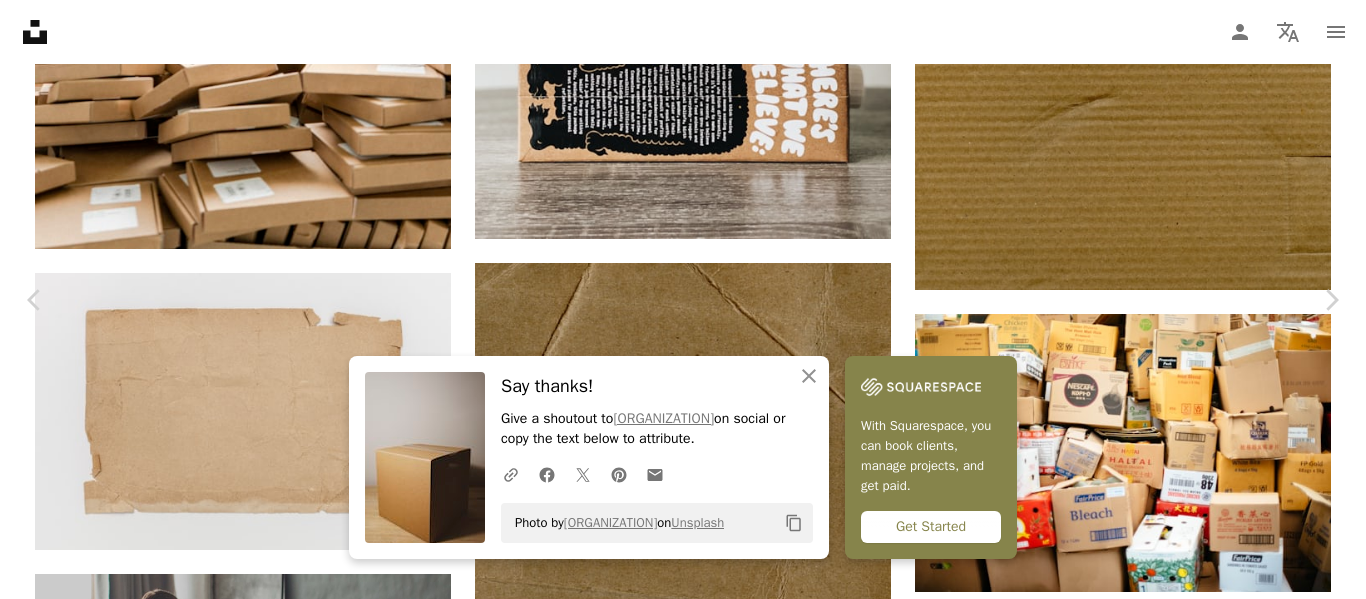 click on "Zoom in" at bounding box center [675, 3922] 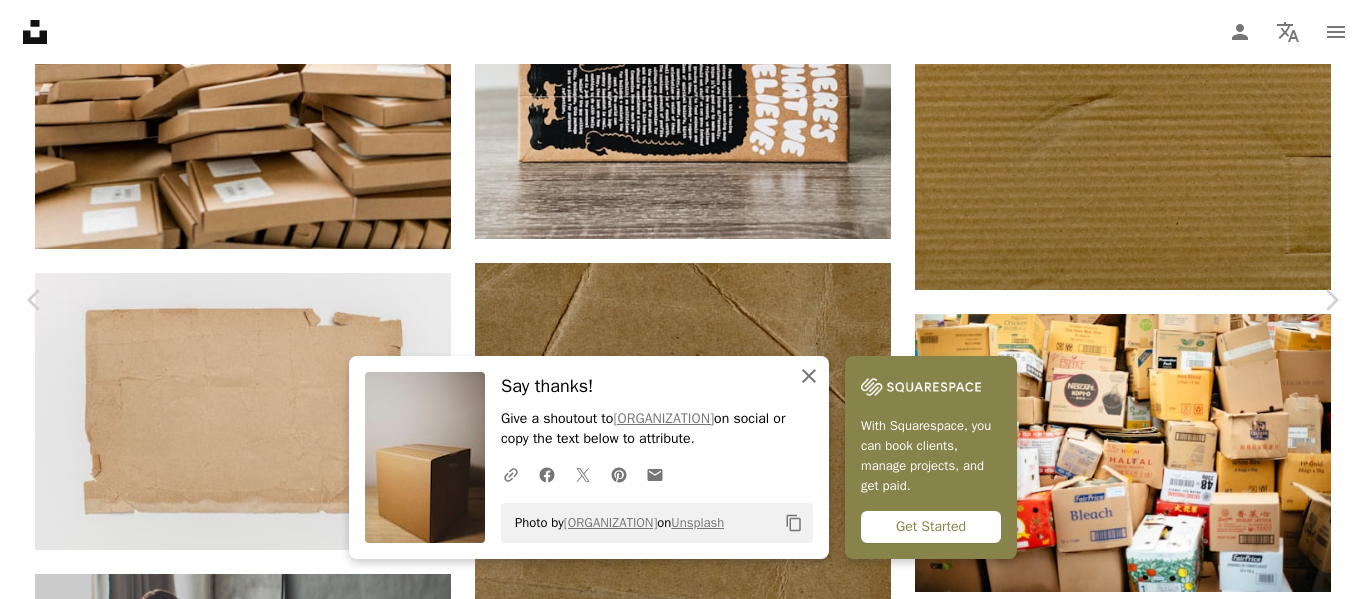 click on "An X shape" at bounding box center (809, 376) 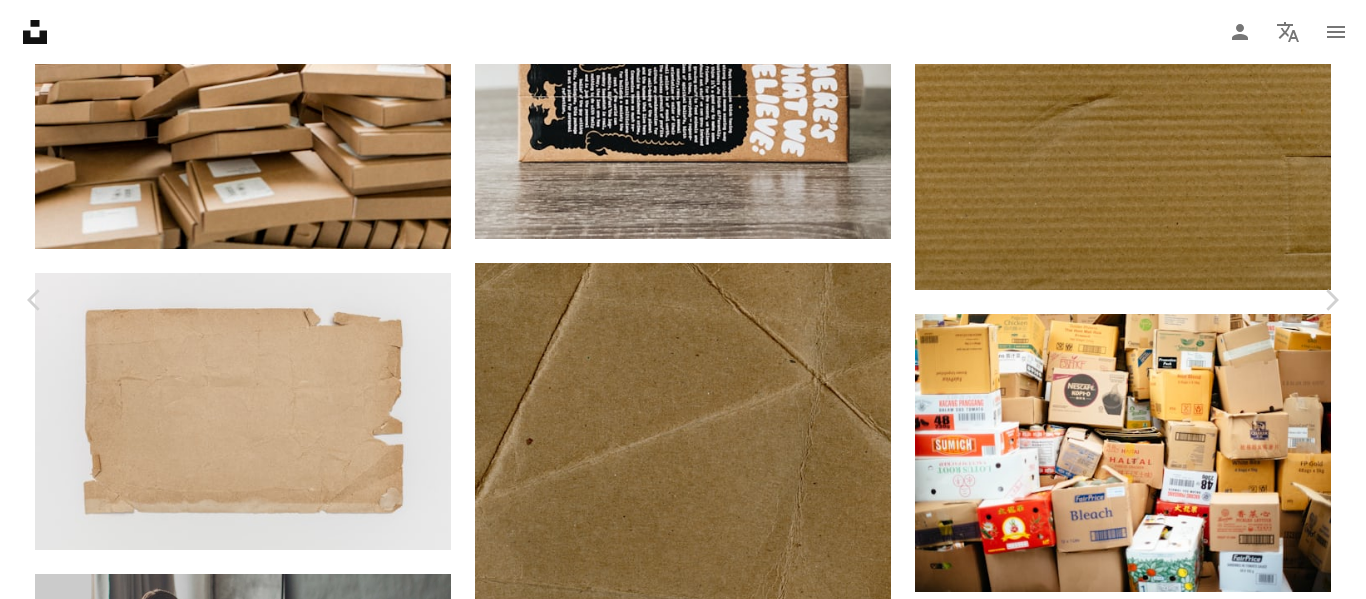 click on "An X shape" at bounding box center [20, 20] 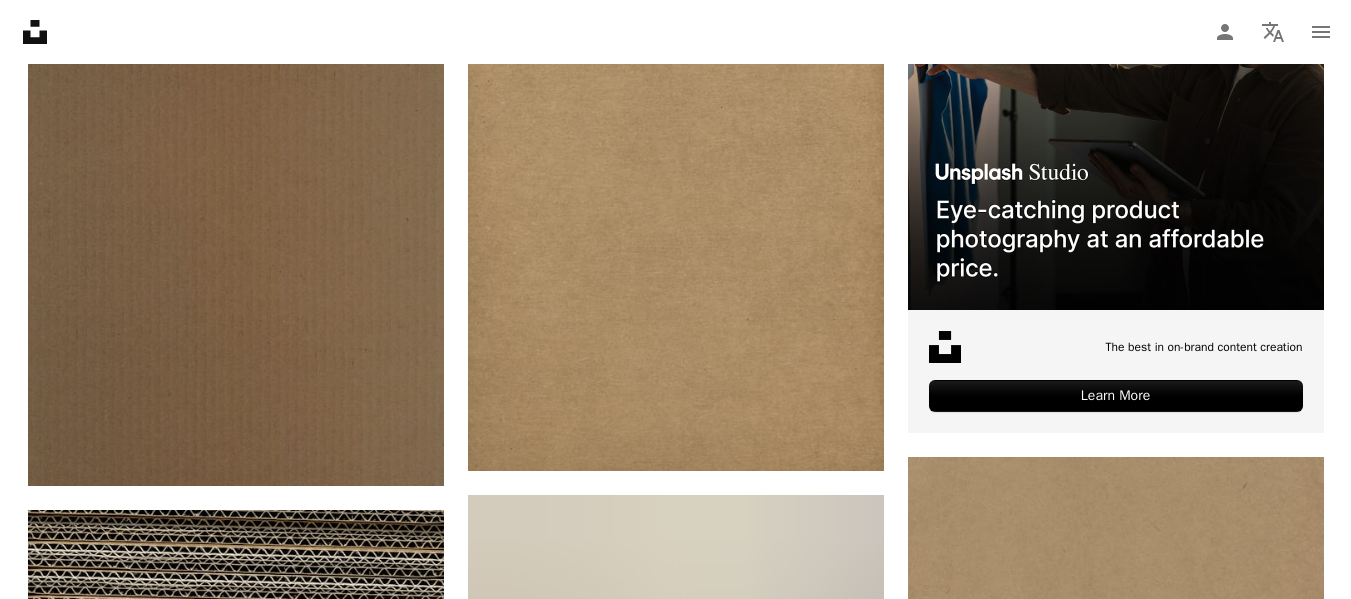 scroll, scrollTop: 0, scrollLeft: 0, axis: both 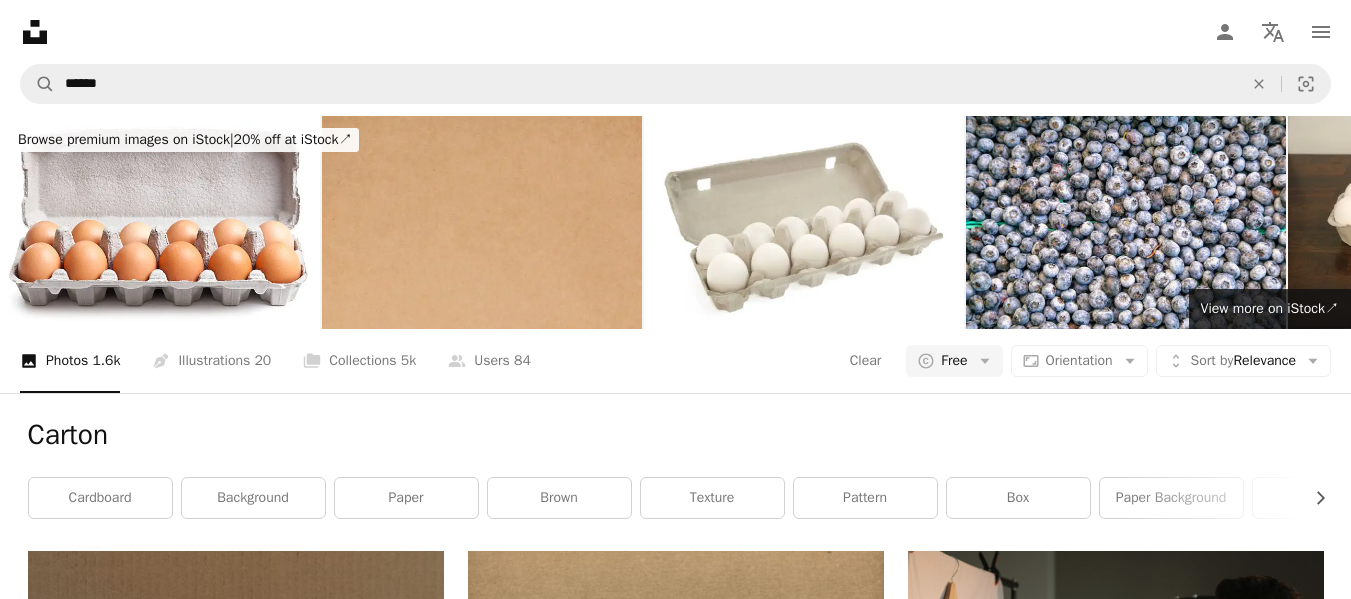 click on "cardboard background paper brown texture pattern box paper background rug business illustration industry" at bounding box center (676, 498) 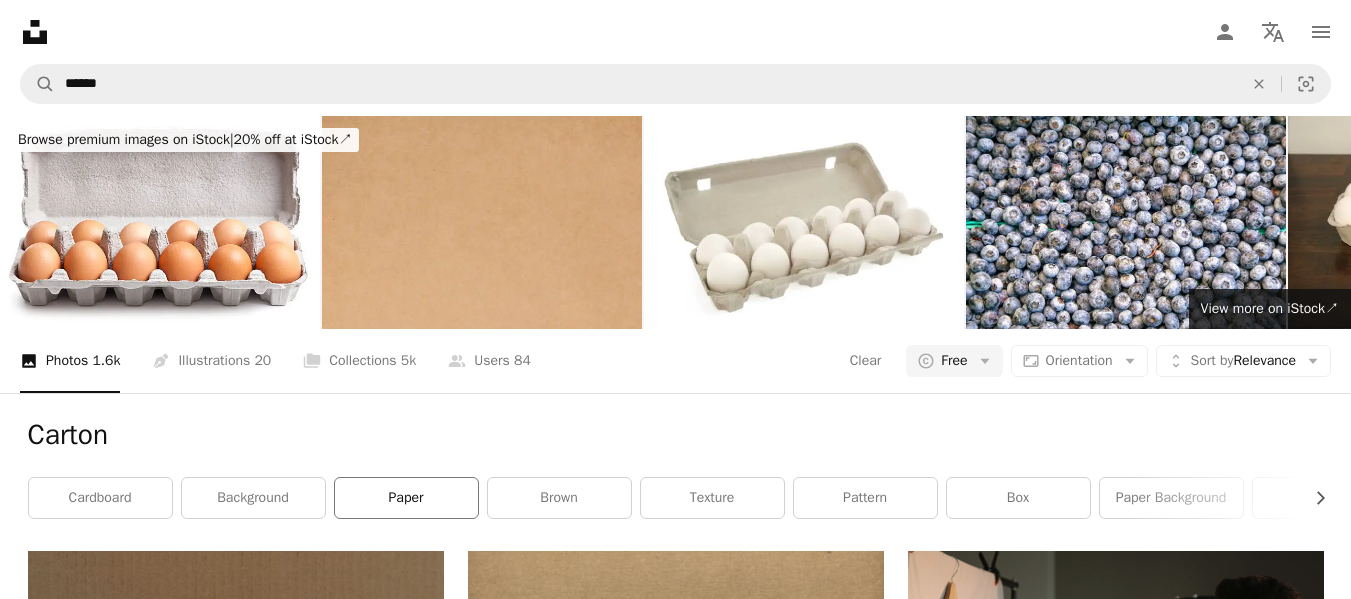 click on "paper" at bounding box center (406, 498) 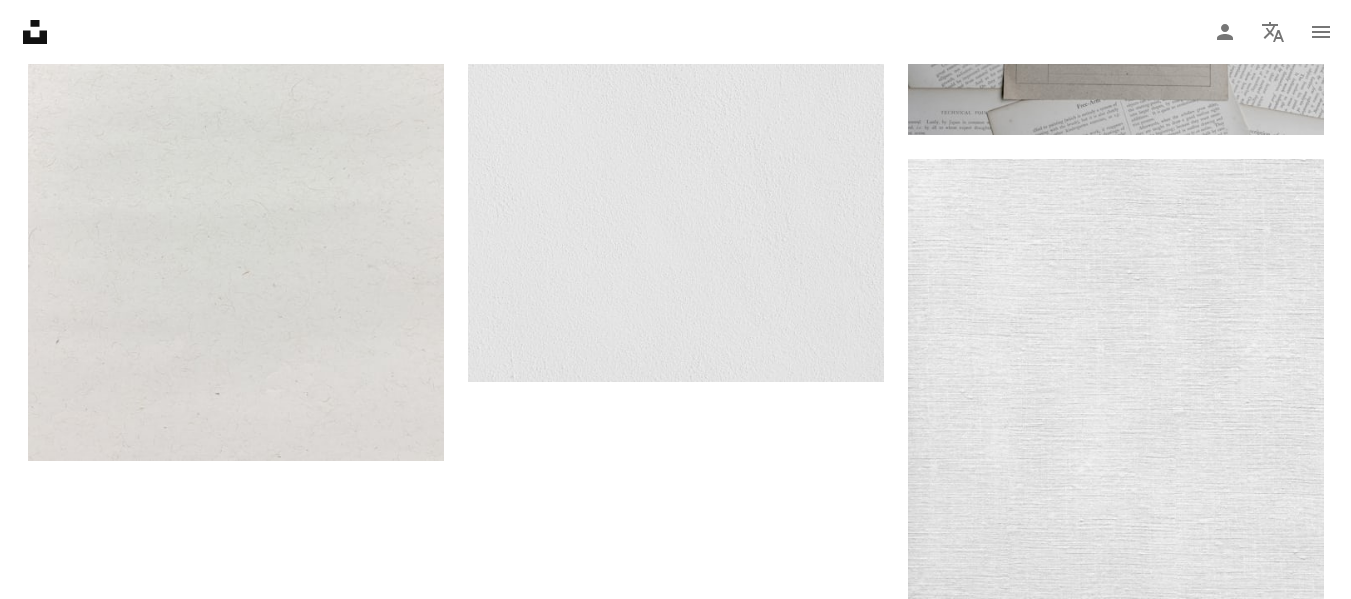 scroll, scrollTop: 3973, scrollLeft: 0, axis: vertical 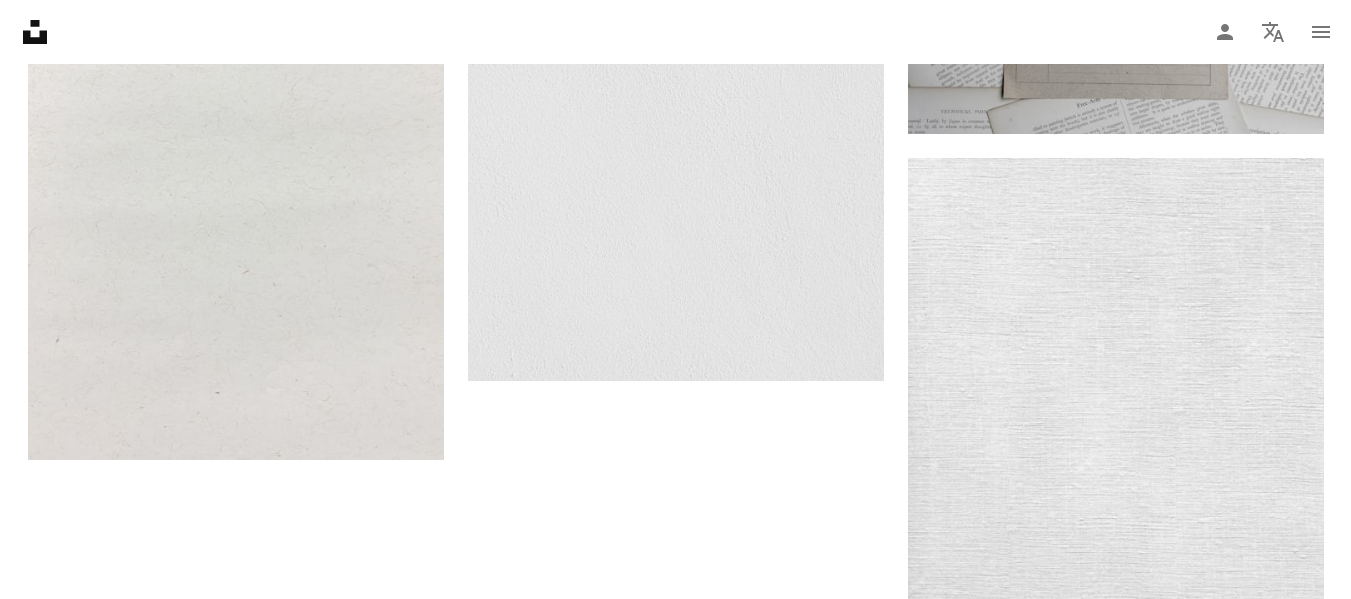 drag, startPoint x: 365, startPoint y: 289, endPoint x: 240, endPoint y: 363, distance: 145.26183 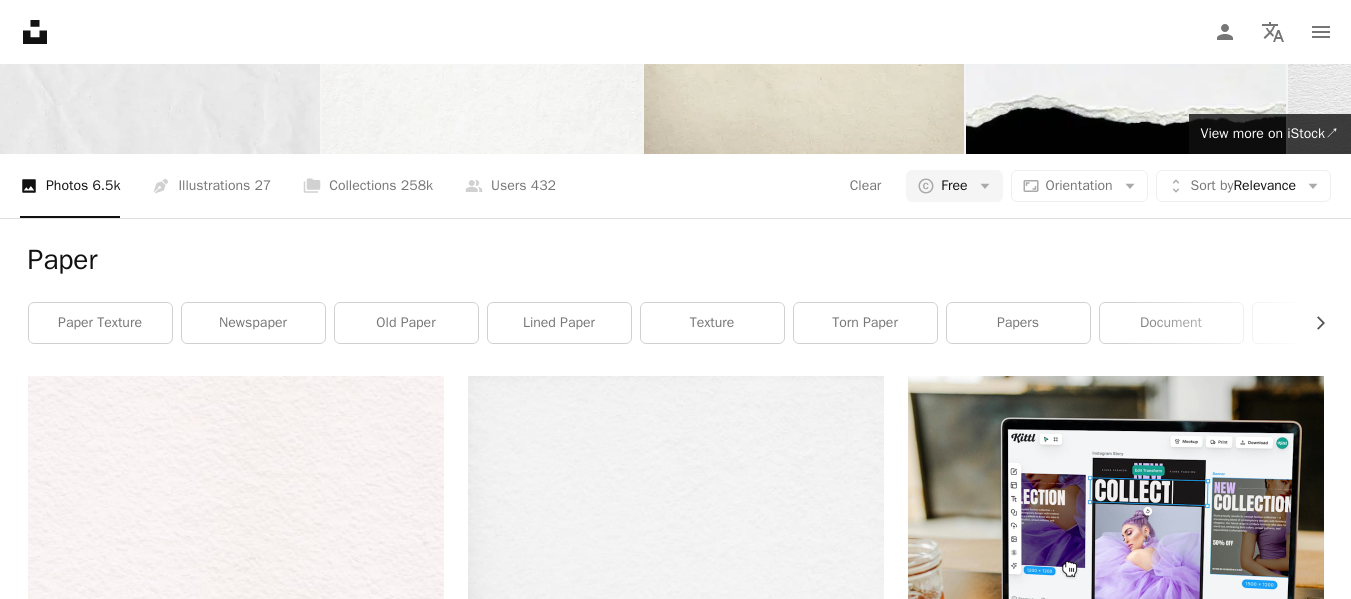 scroll, scrollTop: 0, scrollLeft: 0, axis: both 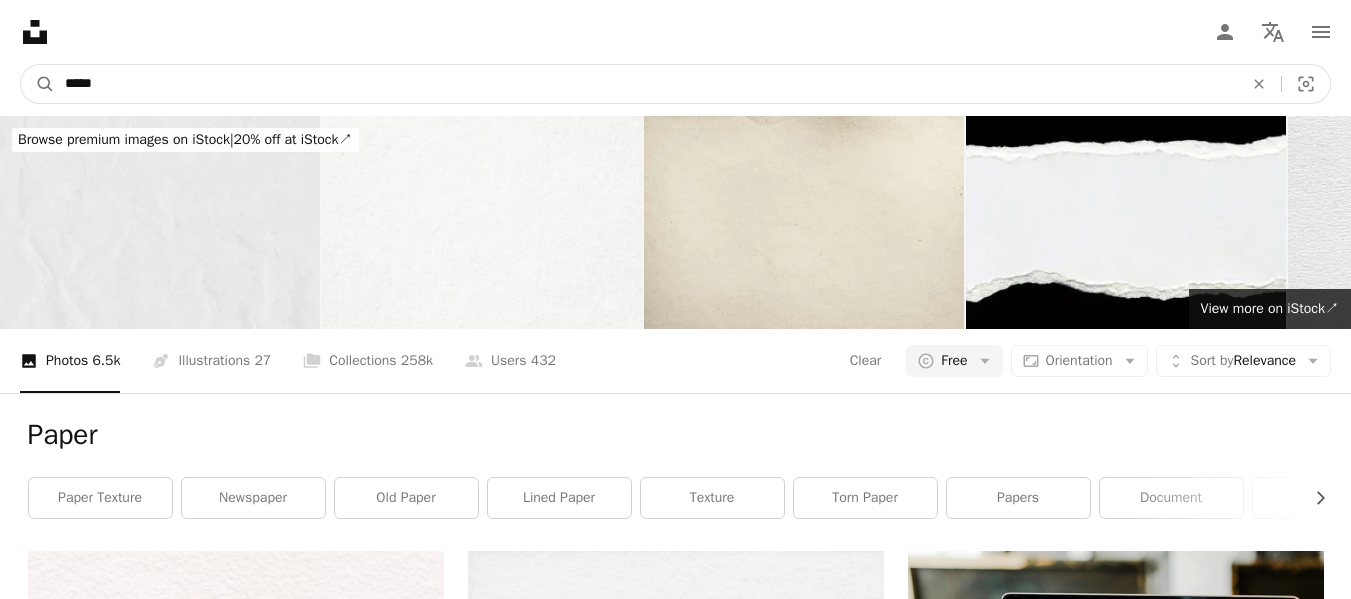 click on "*****" at bounding box center [646, 84] 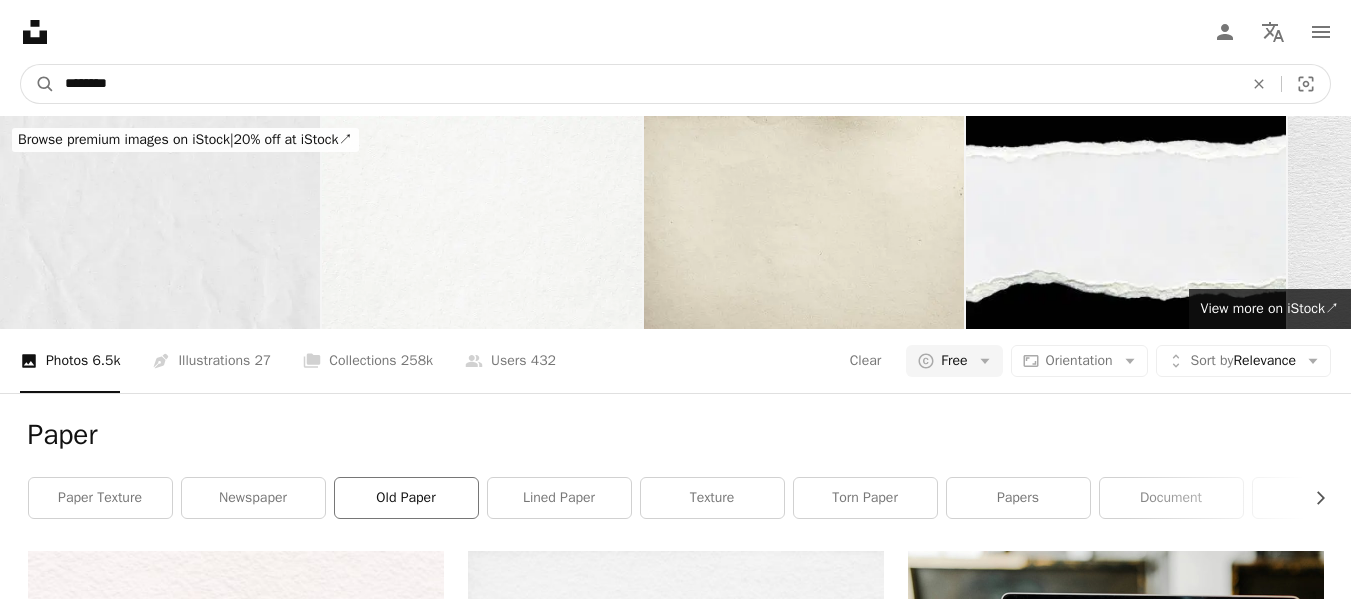 type on "********" 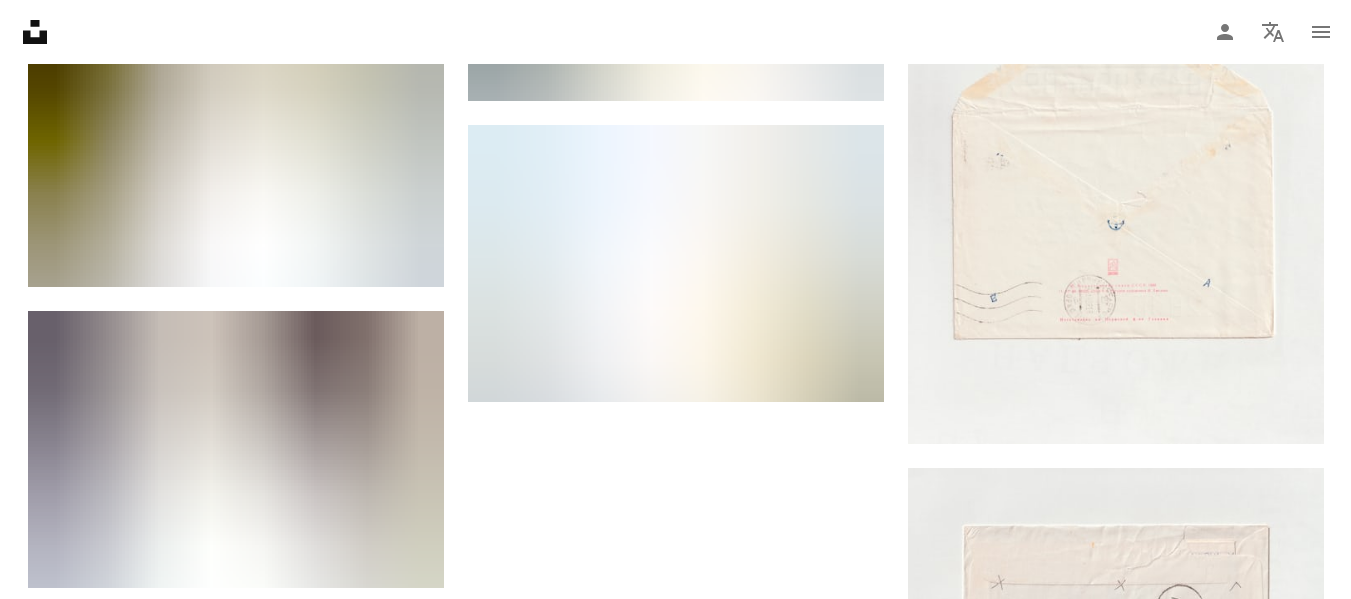 scroll, scrollTop: 2399, scrollLeft: 0, axis: vertical 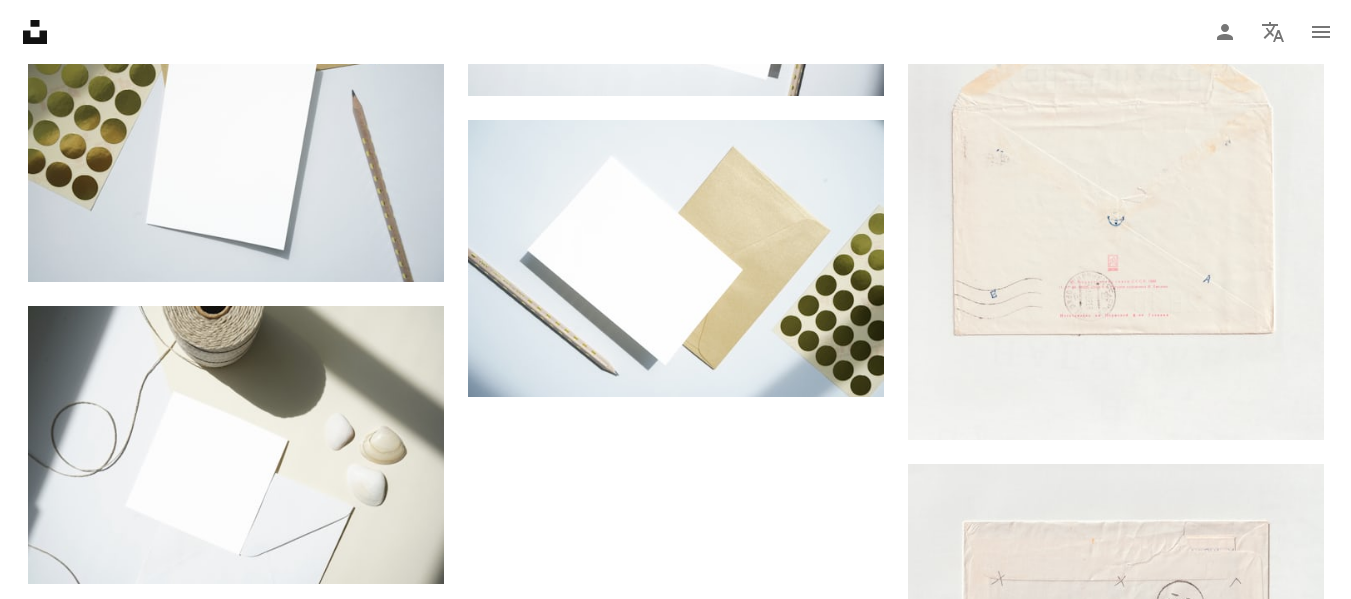 click on "Load more" at bounding box center [676, 1135] 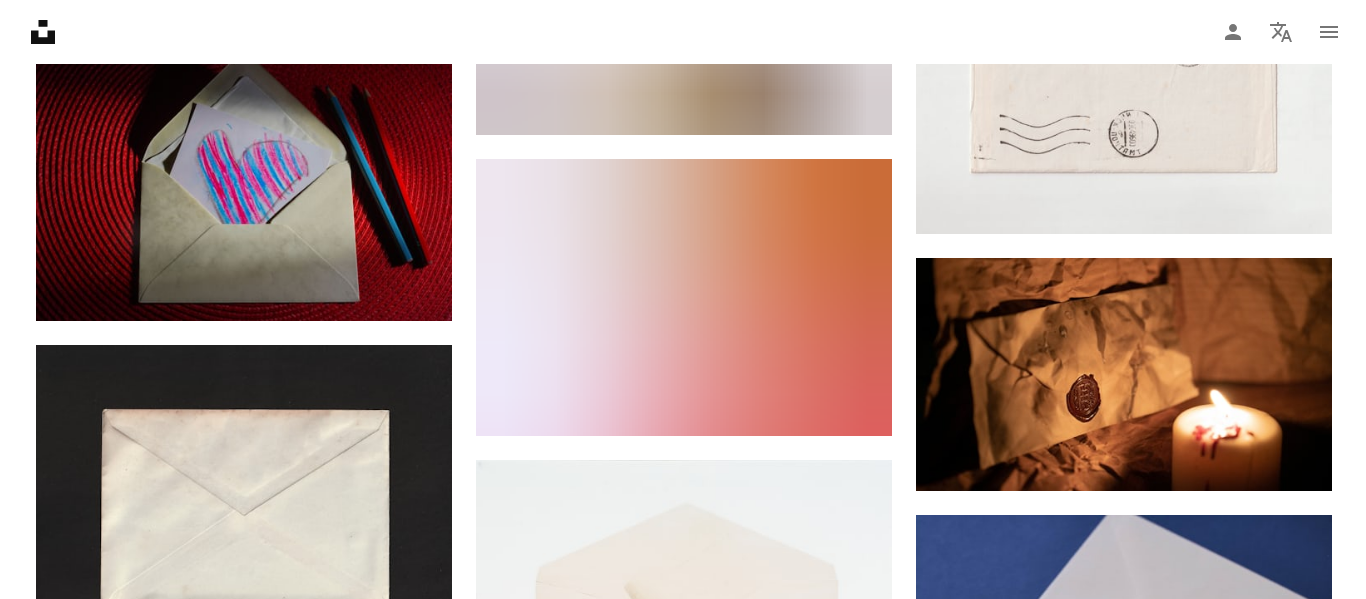 scroll, scrollTop: 2700, scrollLeft: 0, axis: vertical 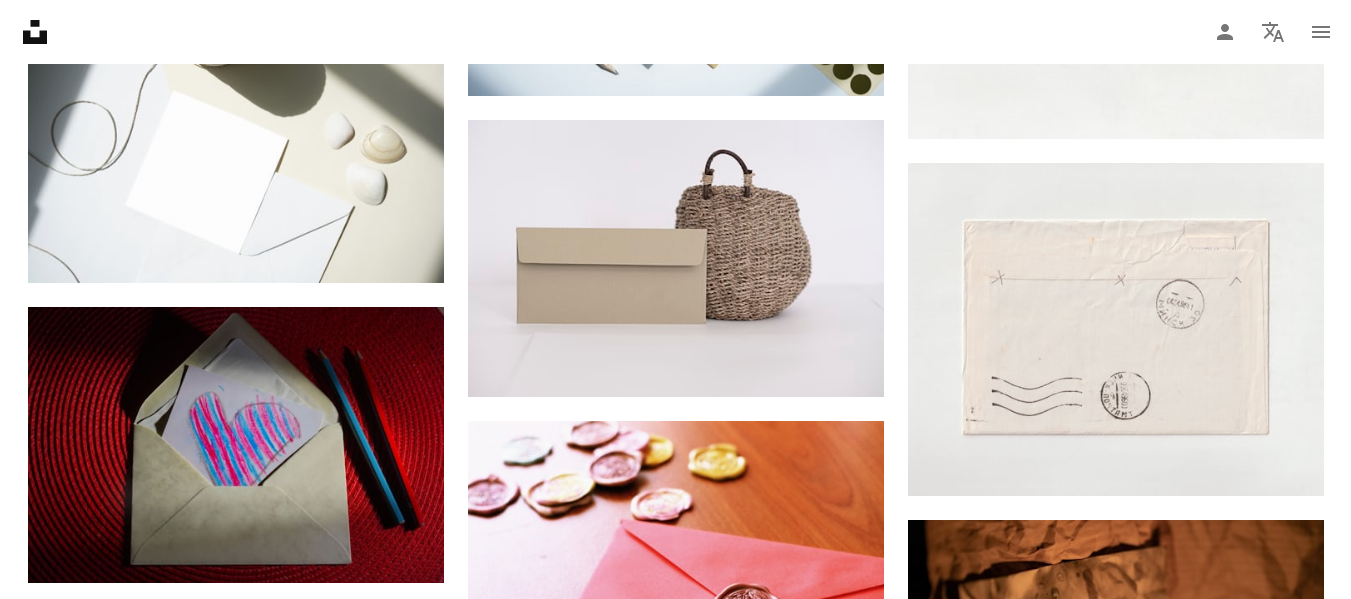 click at bounding box center (1116, 1089) 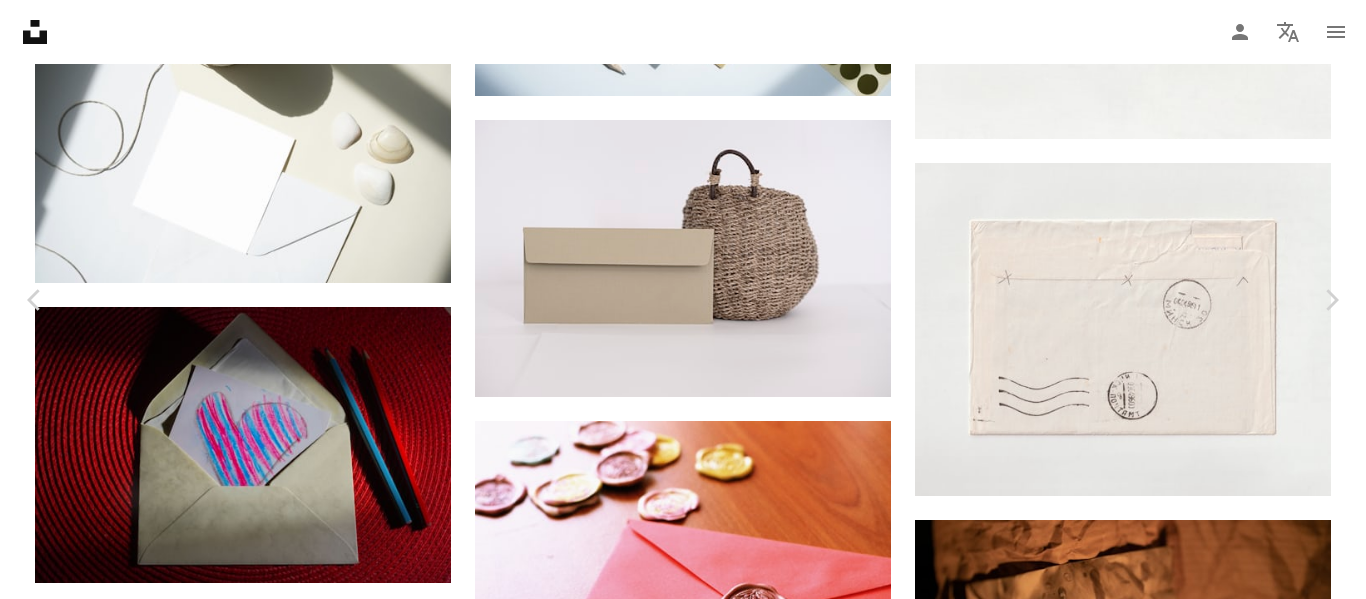 scroll, scrollTop: 1204, scrollLeft: 0, axis: vertical 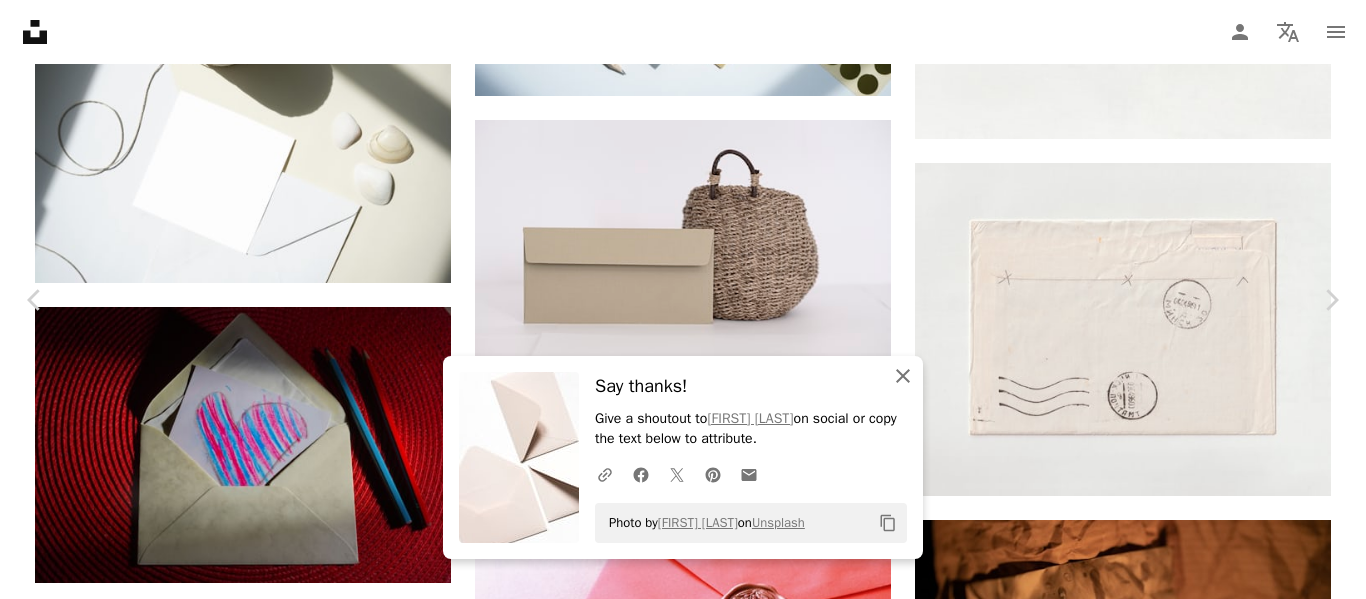 click on "An X shape" at bounding box center (903, 376) 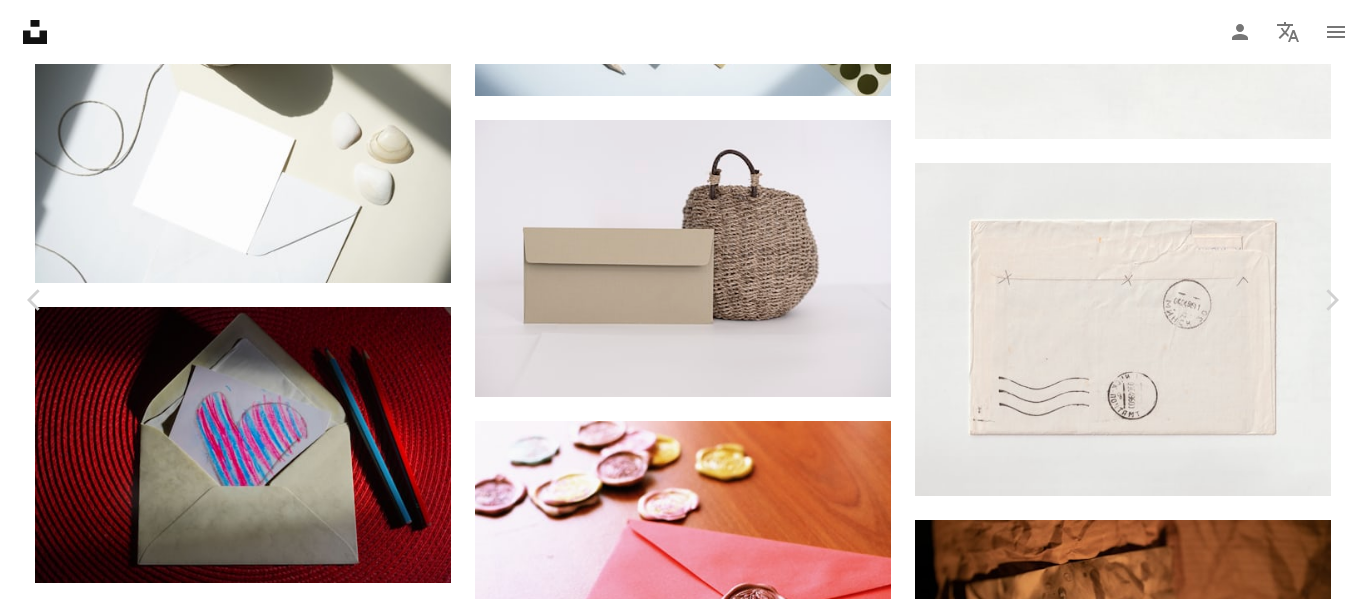 scroll, scrollTop: 3391, scrollLeft: 0, axis: vertical 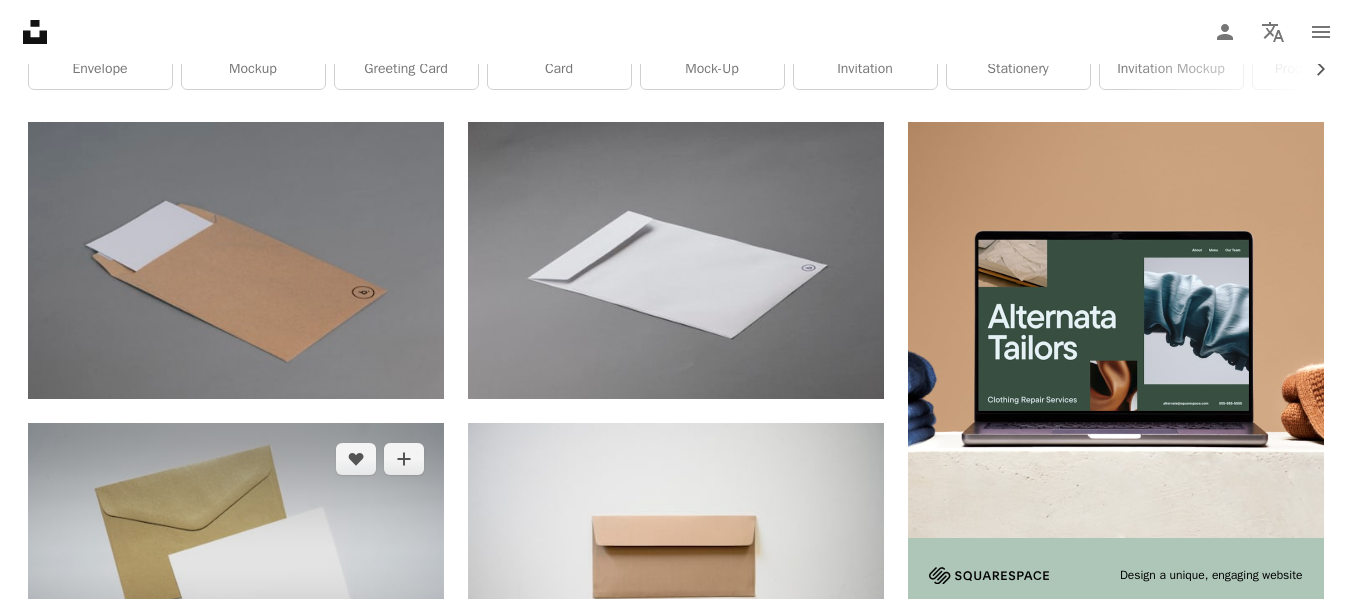 click at bounding box center (236, 561) 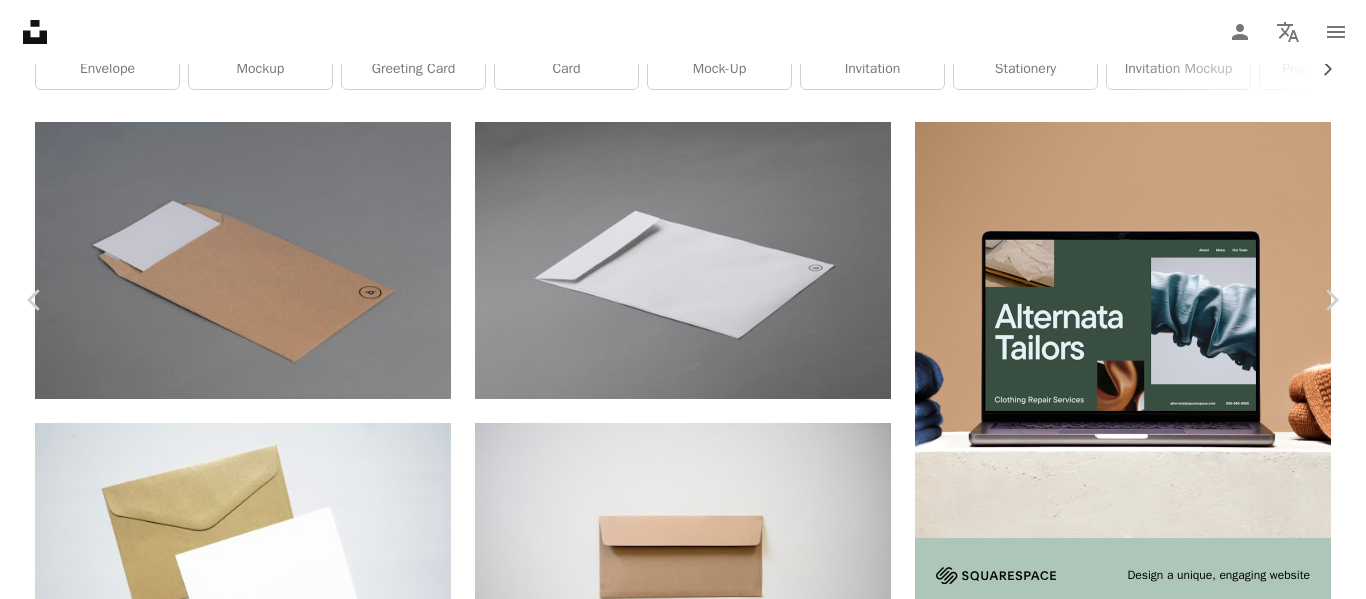 scroll, scrollTop: 2528, scrollLeft: 0, axis: vertical 